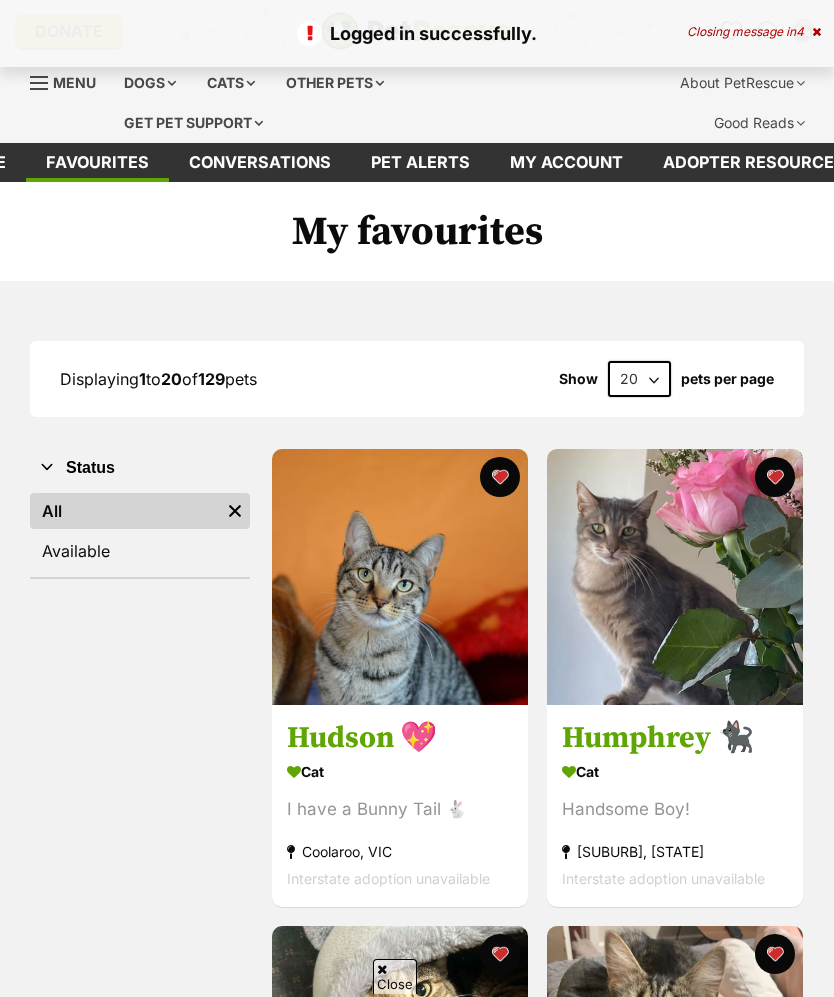 scroll, scrollTop: 224, scrollLeft: 0, axis: vertical 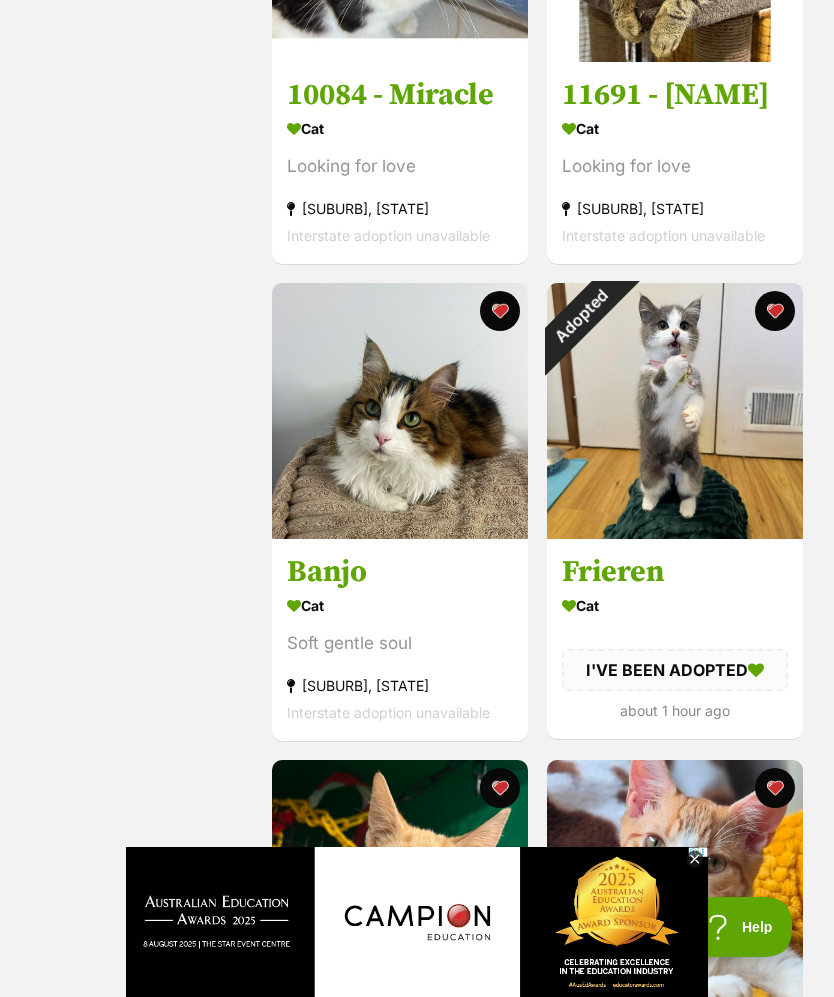 click on "Adopted" at bounding box center (580, 316) 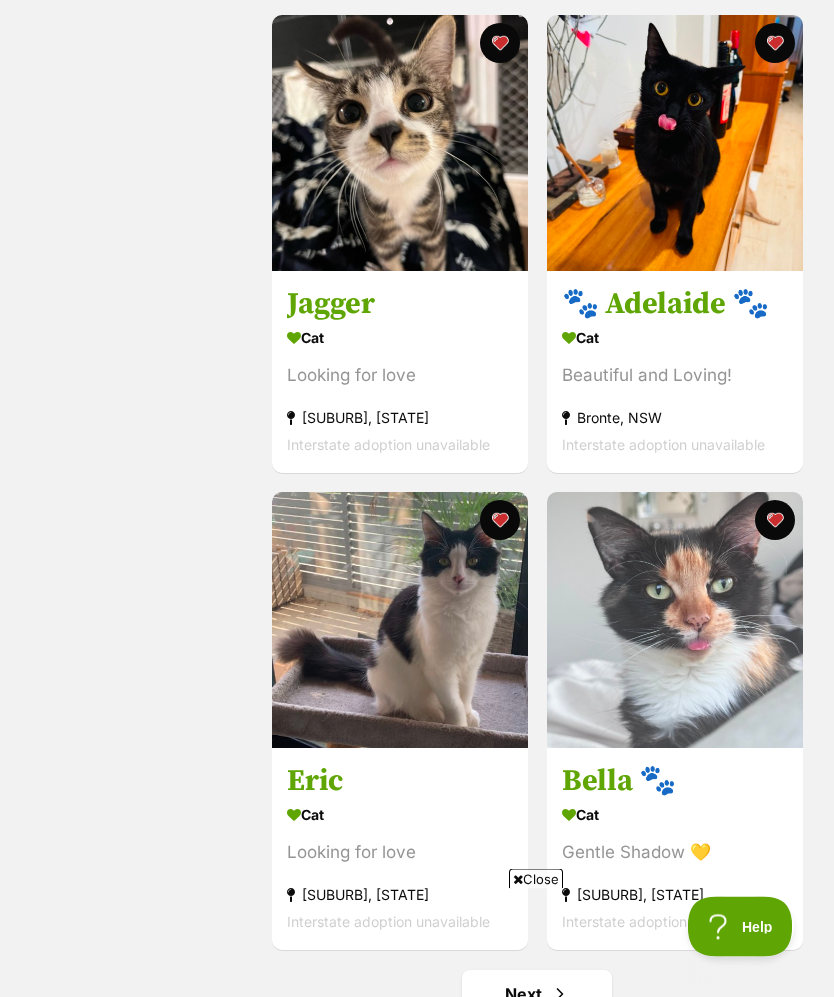 scroll, scrollTop: 4367, scrollLeft: 0, axis: vertical 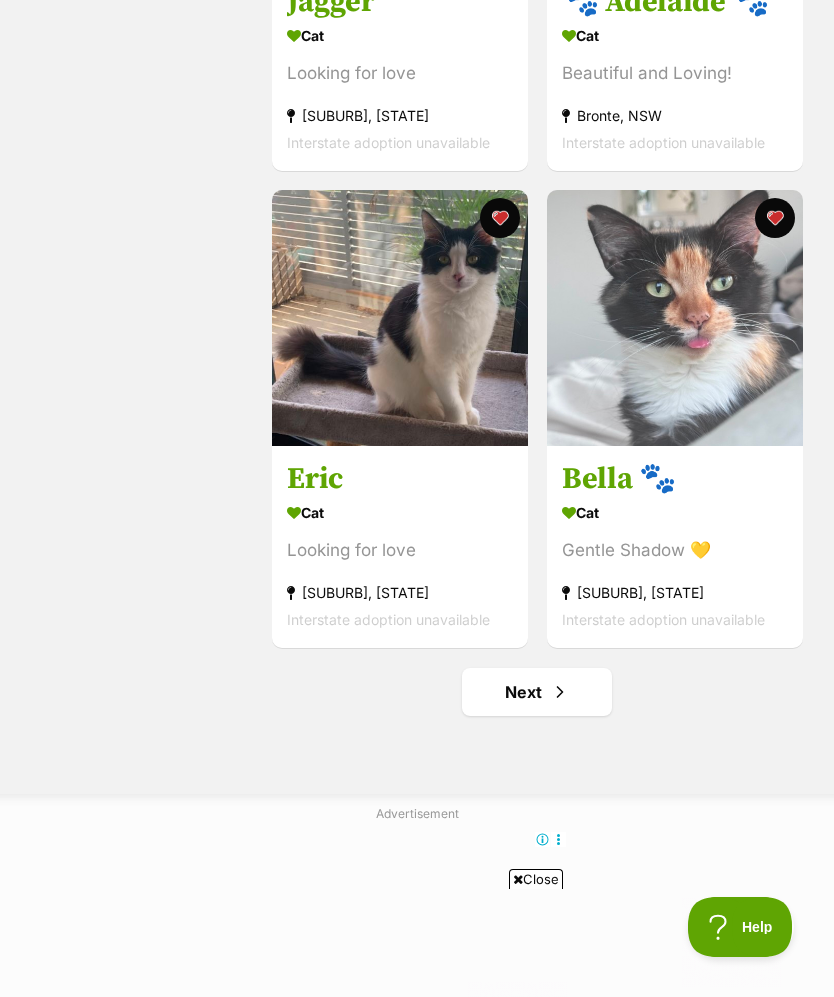 click on "Next" at bounding box center [537, 692] 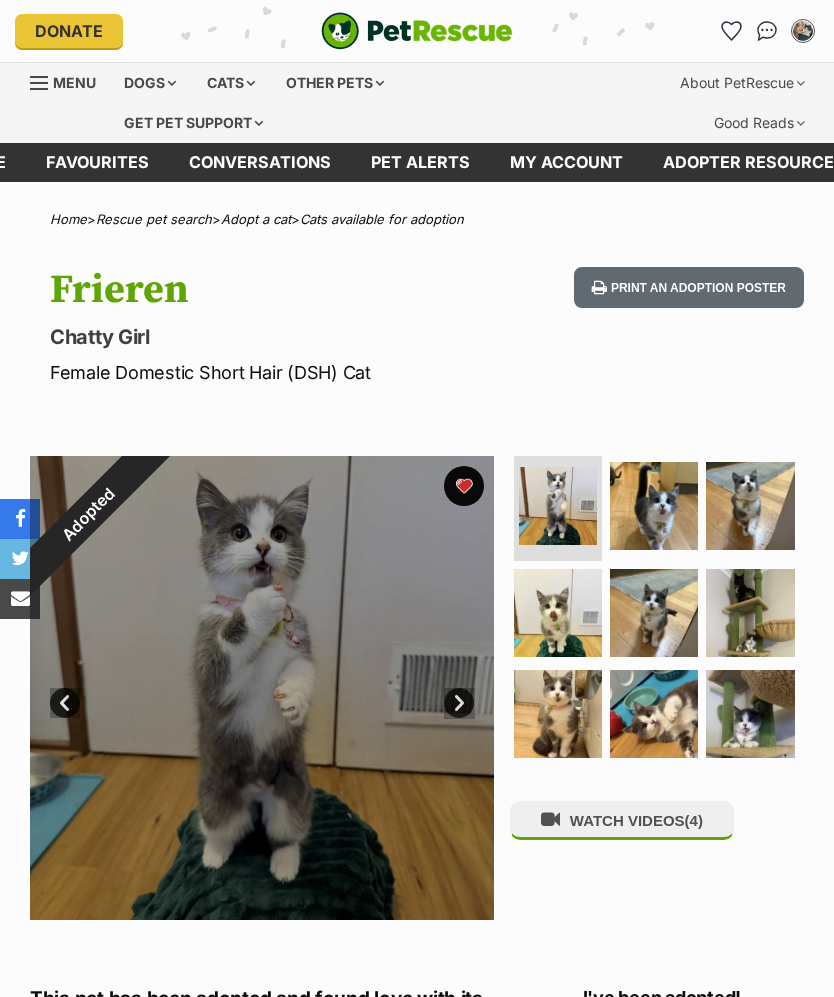 scroll, scrollTop: 0, scrollLeft: 0, axis: both 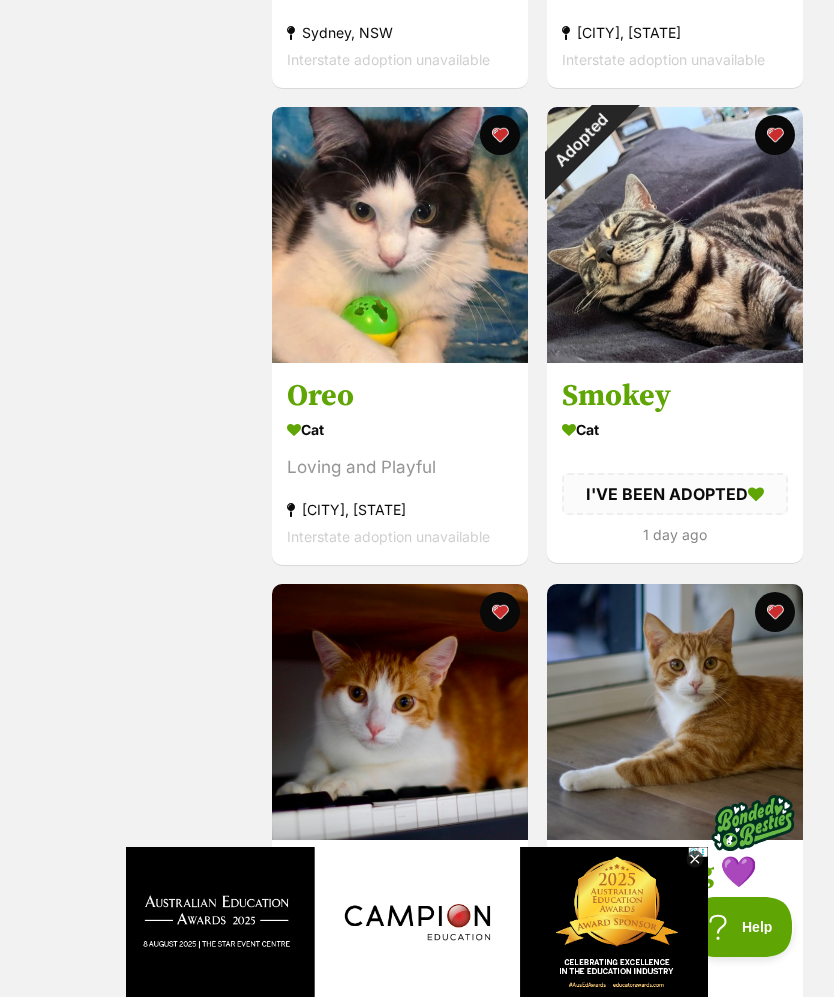click on "Adopted" at bounding box center [580, 140] 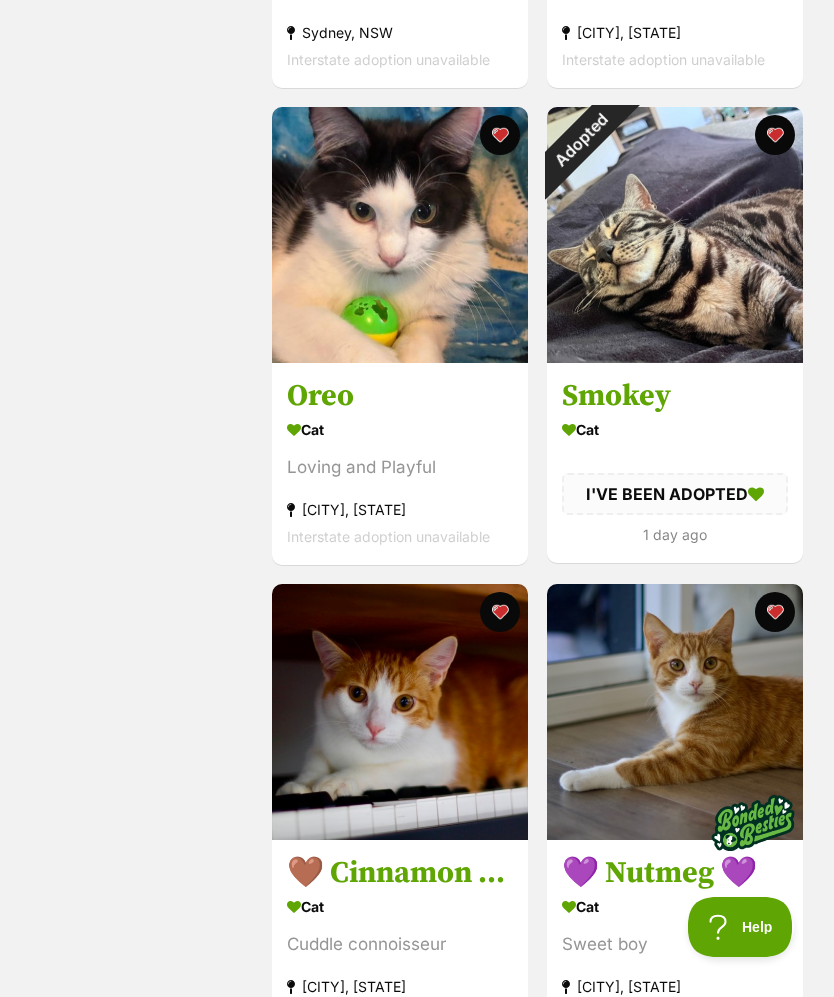 scroll, scrollTop: 3279, scrollLeft: 0, axis: vertical 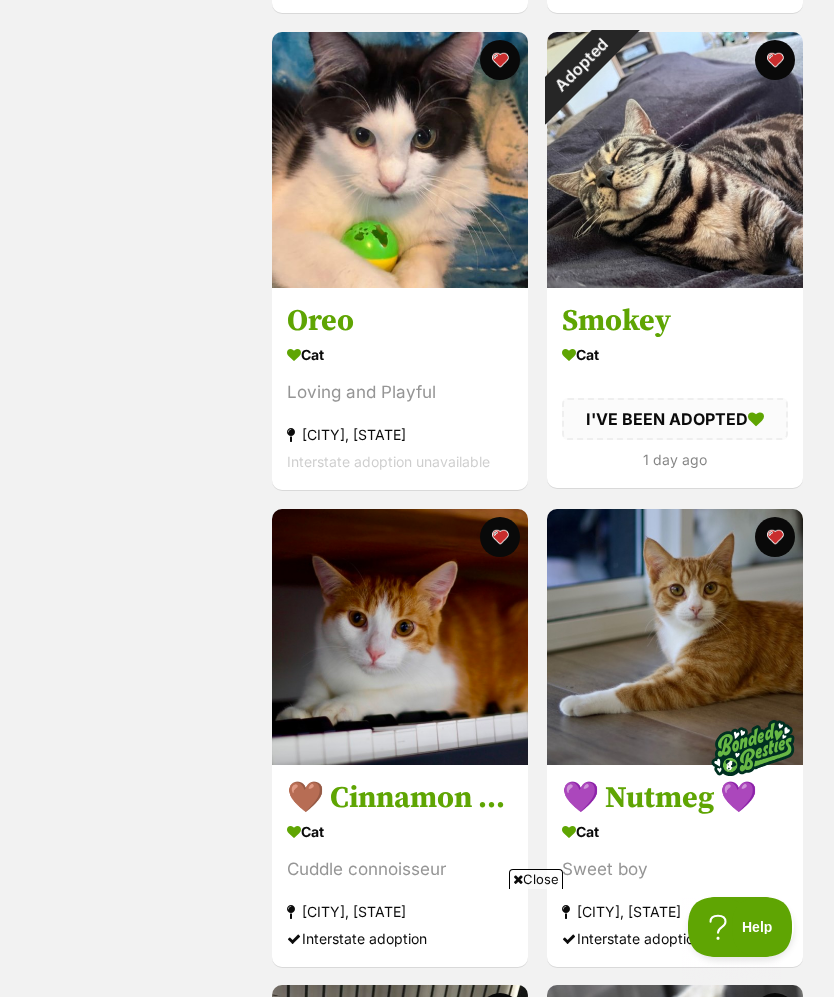 click at bounding box center [774, 60] 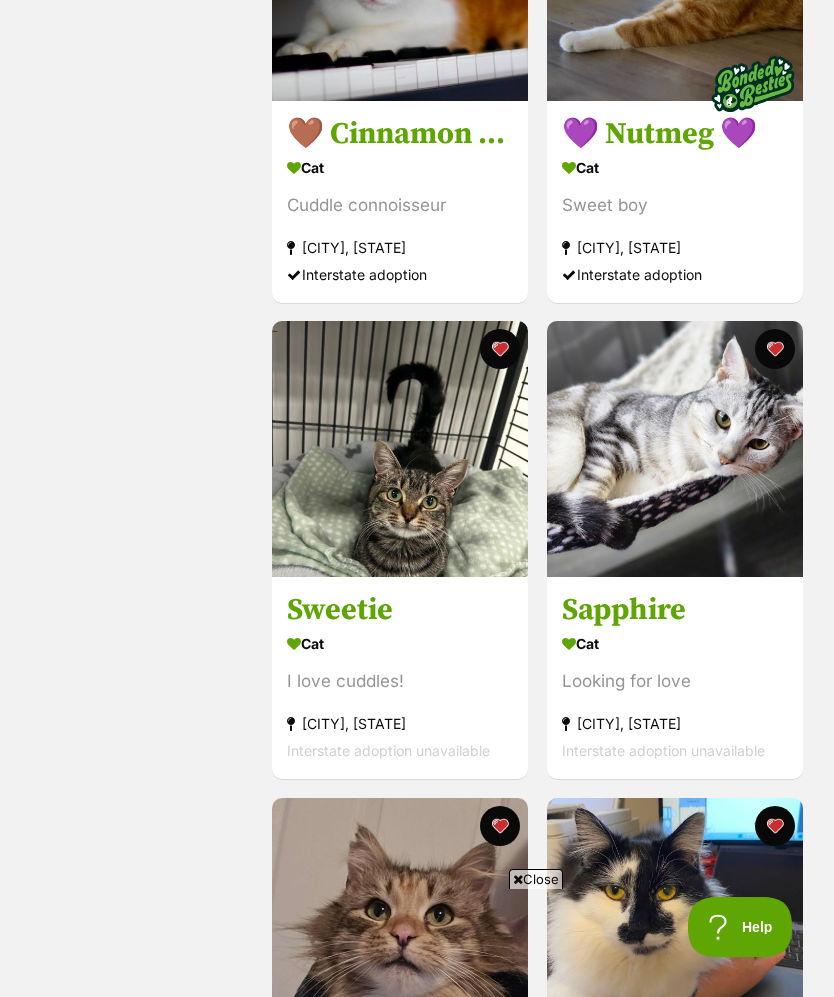scroll, scrollTop: 0, scrollLeft: 0, axis: both 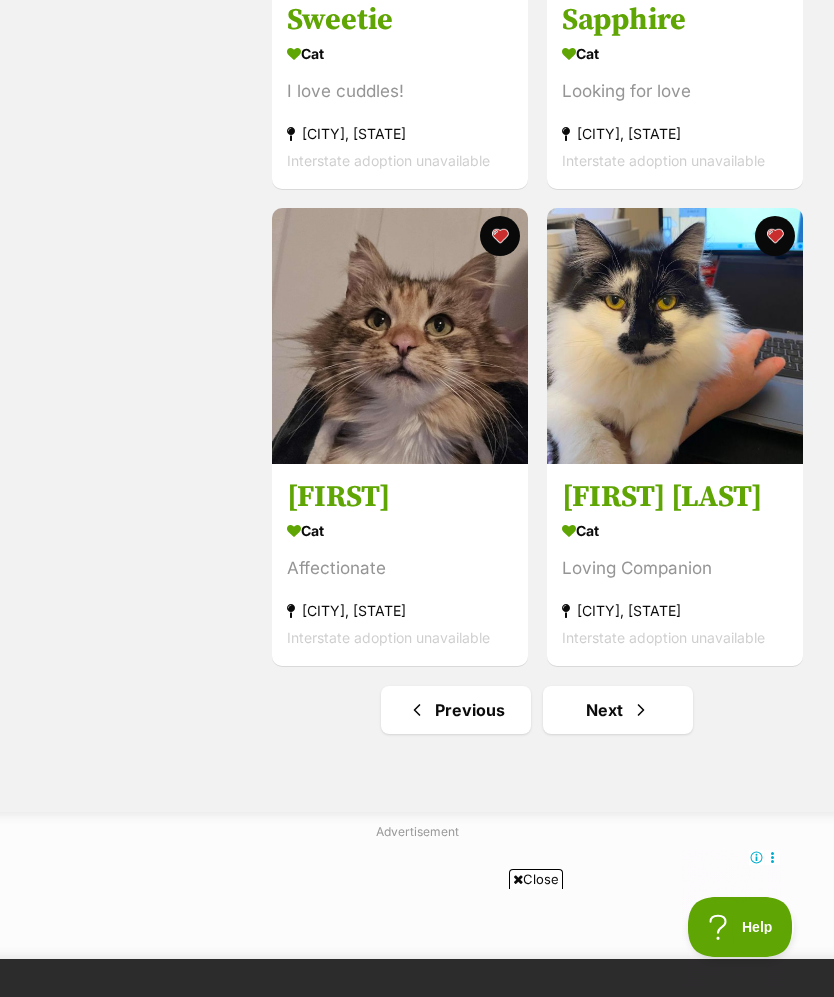 click on "Next" at bounding box center [618, 710] 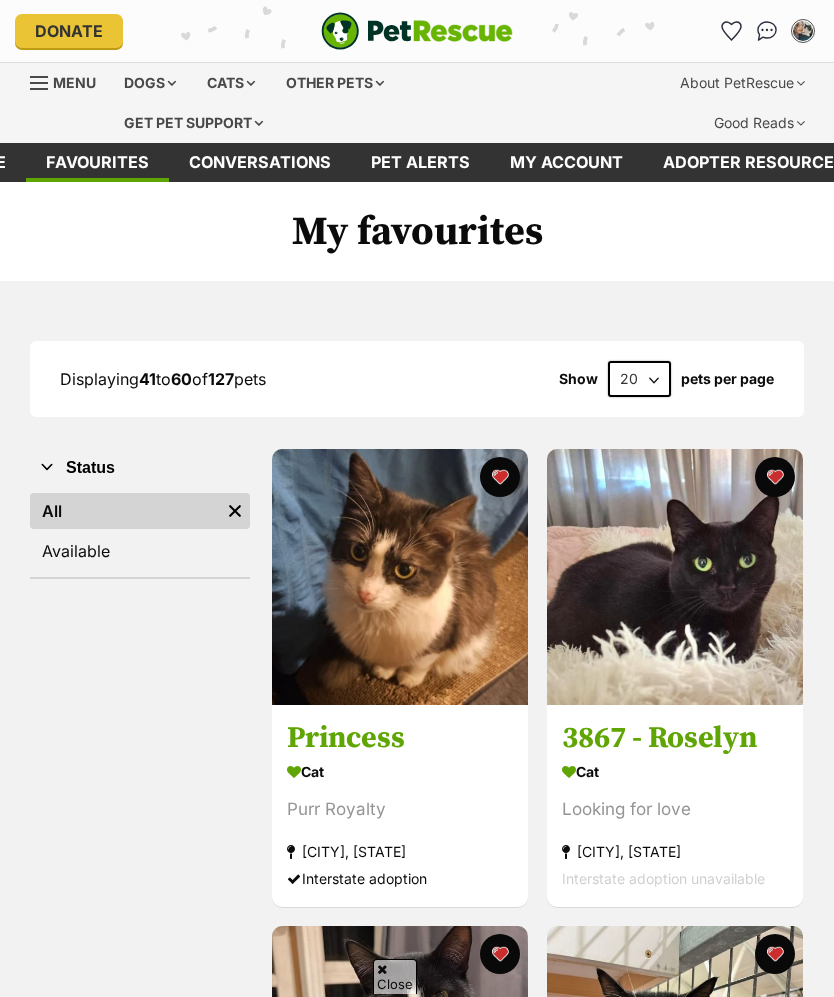 scroll, scrollTop: 1224, scrollLeft: 0, axis: vertical 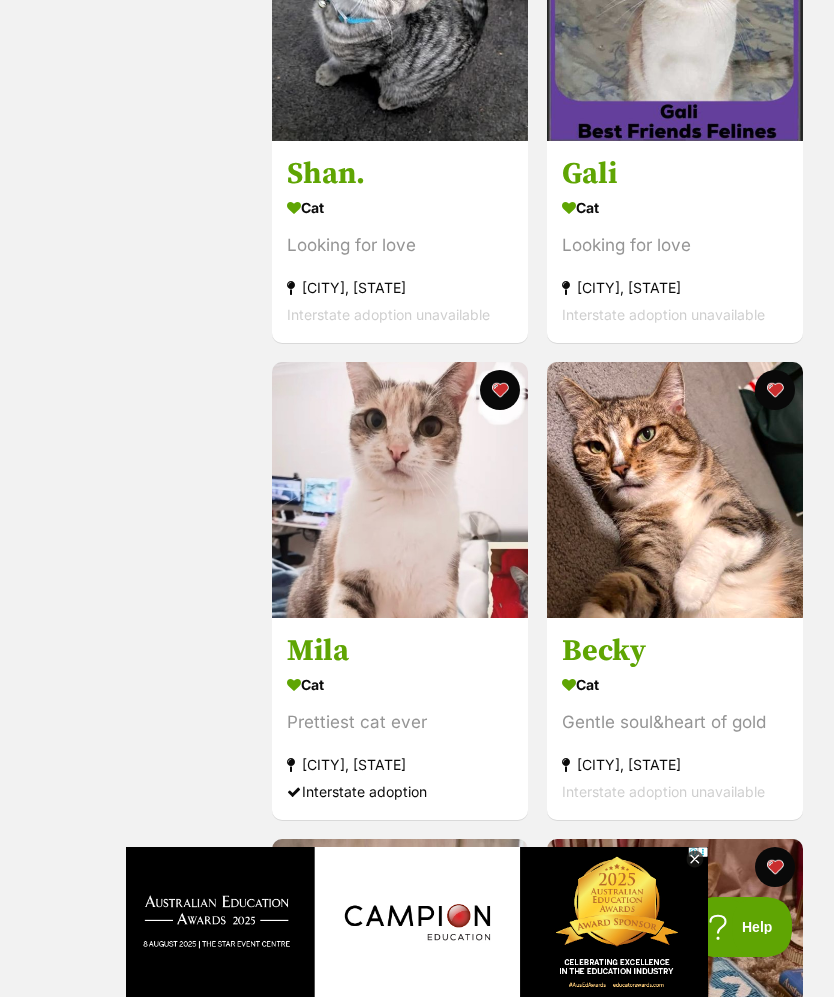 click at bounding box center (675, 490) 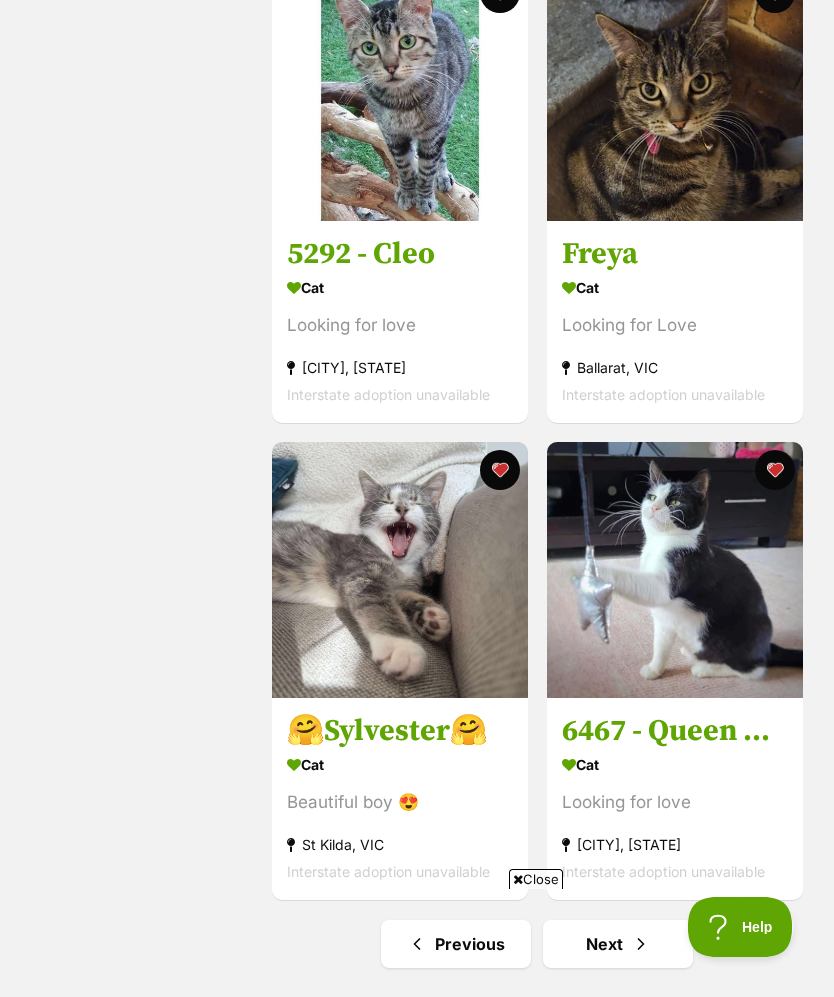 scroll, scrollTop: 4353, scrollLeft: 0, axis: vertical 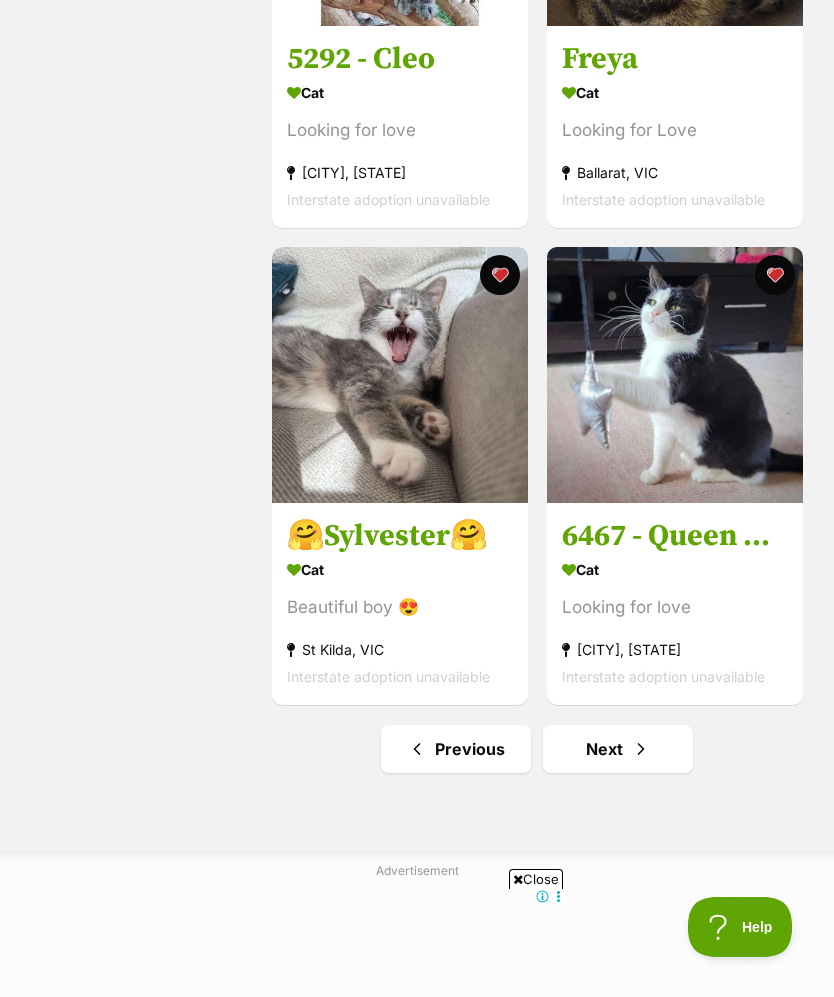 click at bounding box center (641, 749) 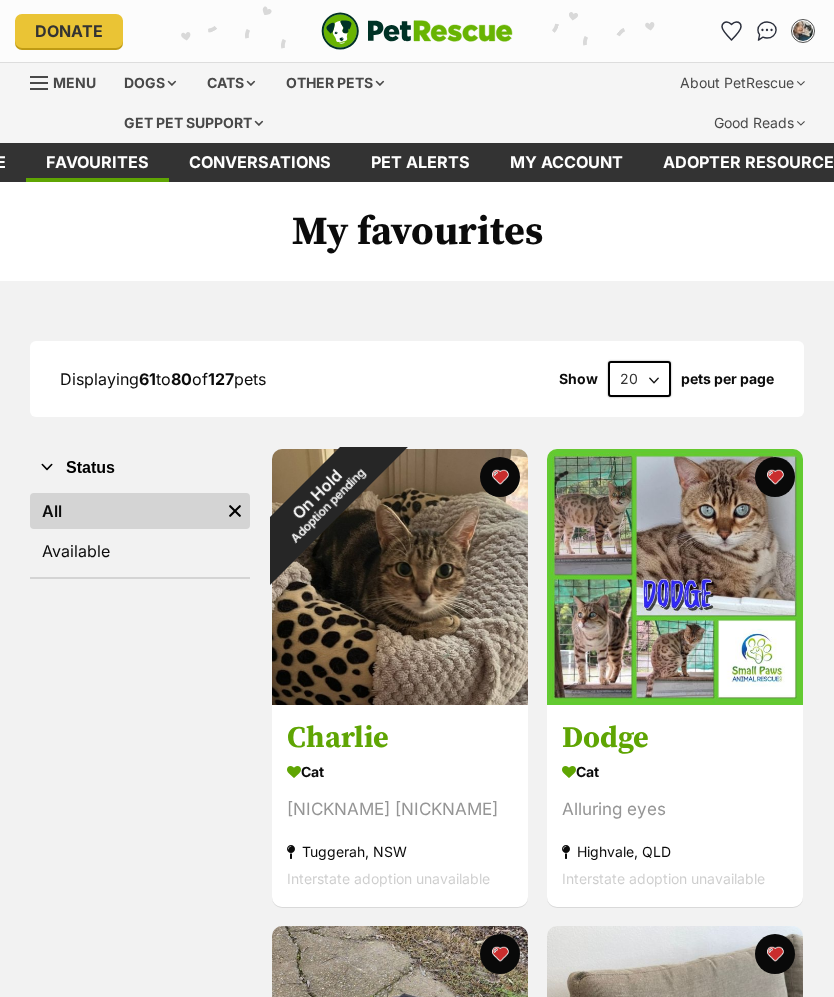 scroll, scrollTop: 141, scrollLeft: 0, axis: vertical 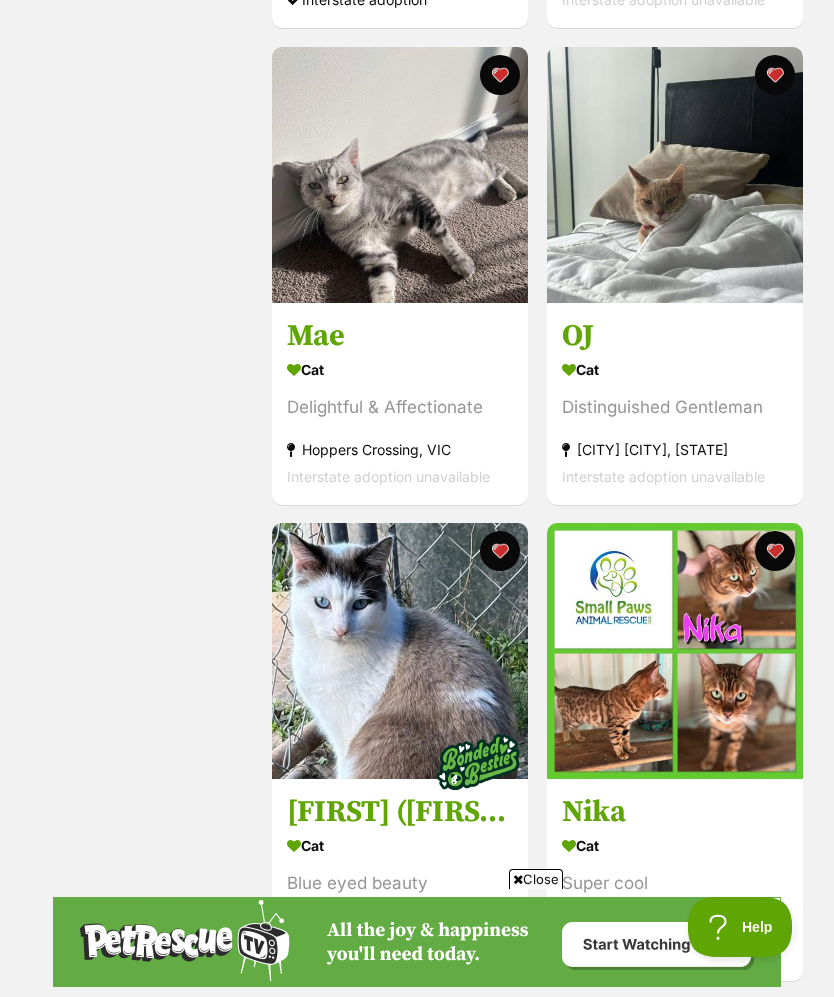 click at bounding box center [400, 175] 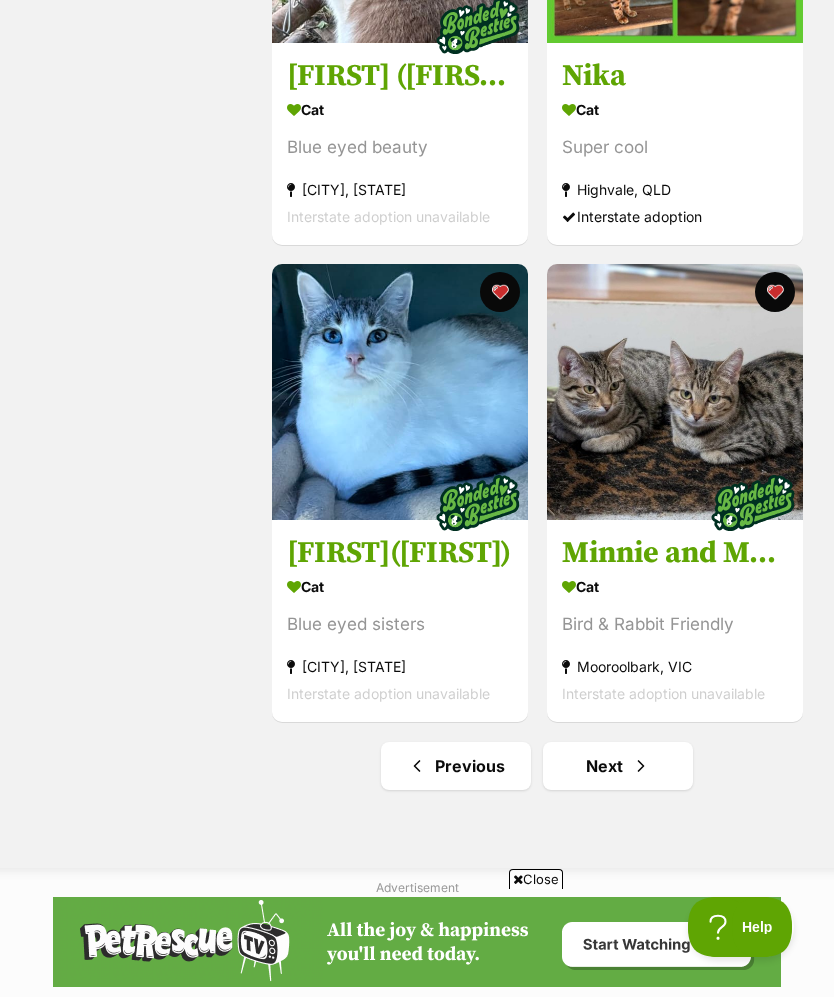 scroll, scrollTop: 0, scrollLeft: 0, axis: both 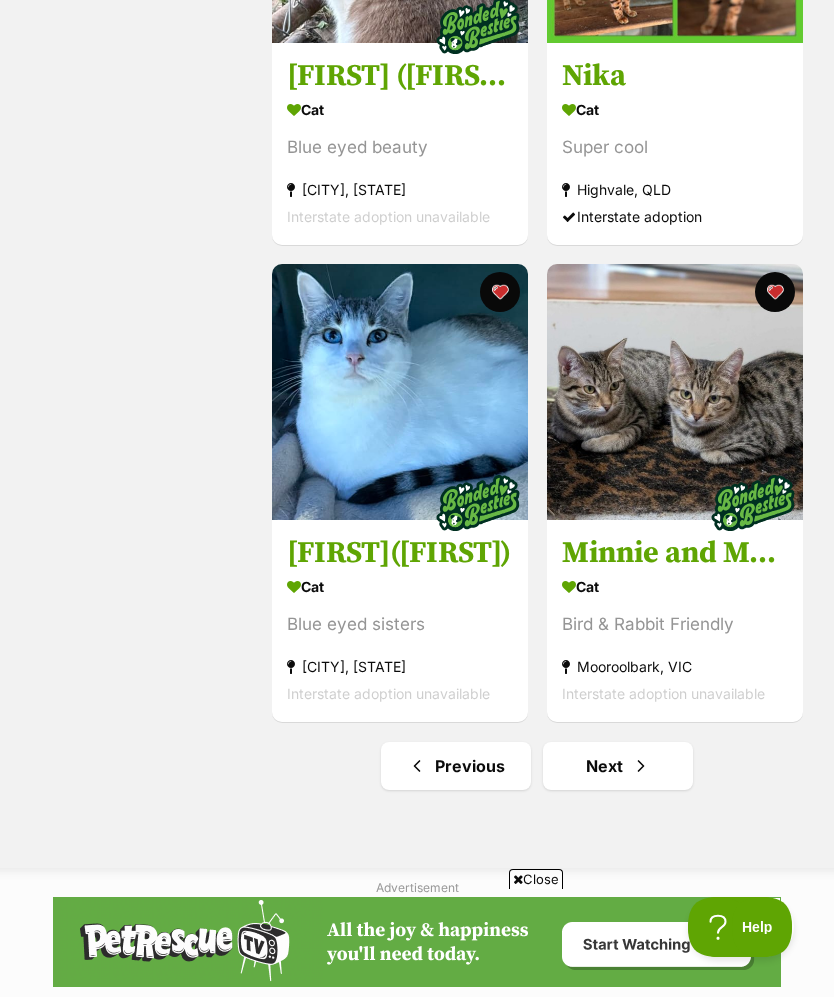click on "Next" at bounding box center (618, 766) 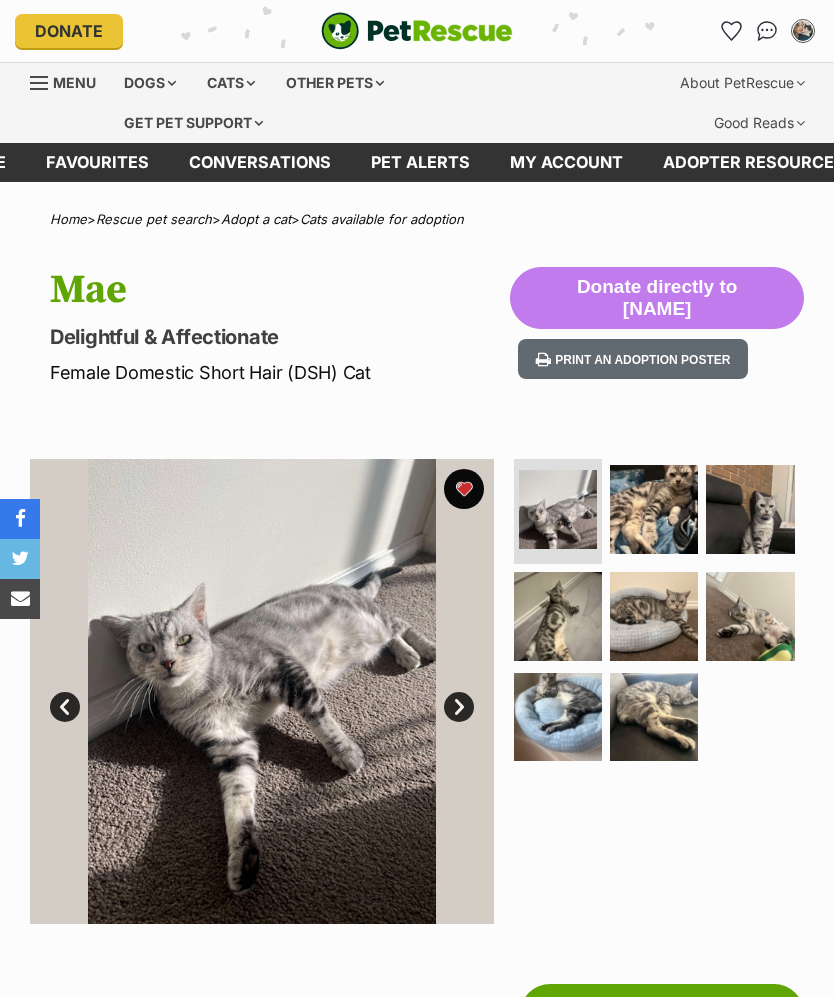scroll, scrollTop: 0, scrollLeft: 0, axis: both 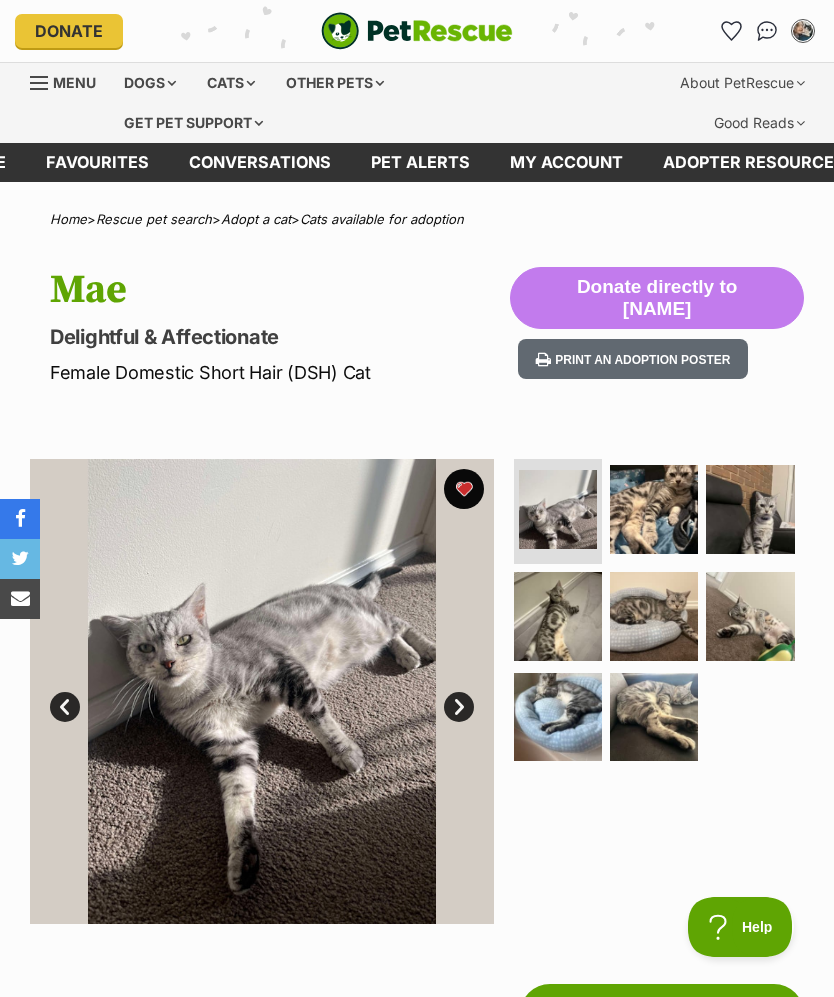 click at bounding box center (654, 509) 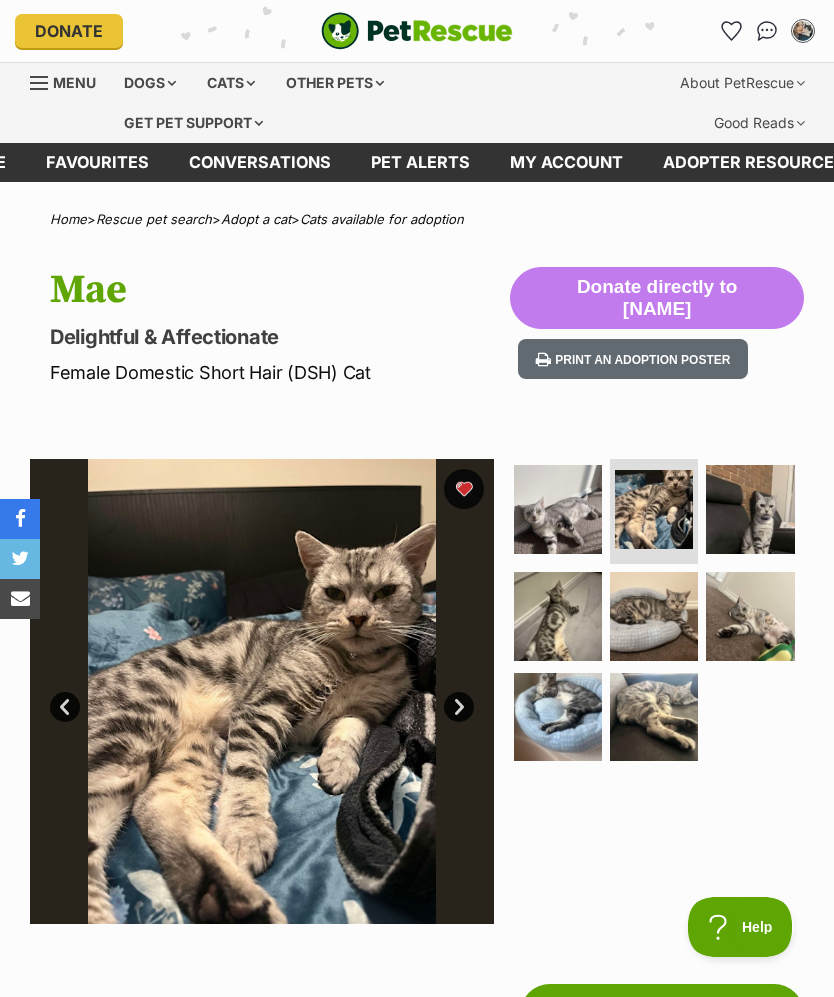 click at bounding box center [750, 509] 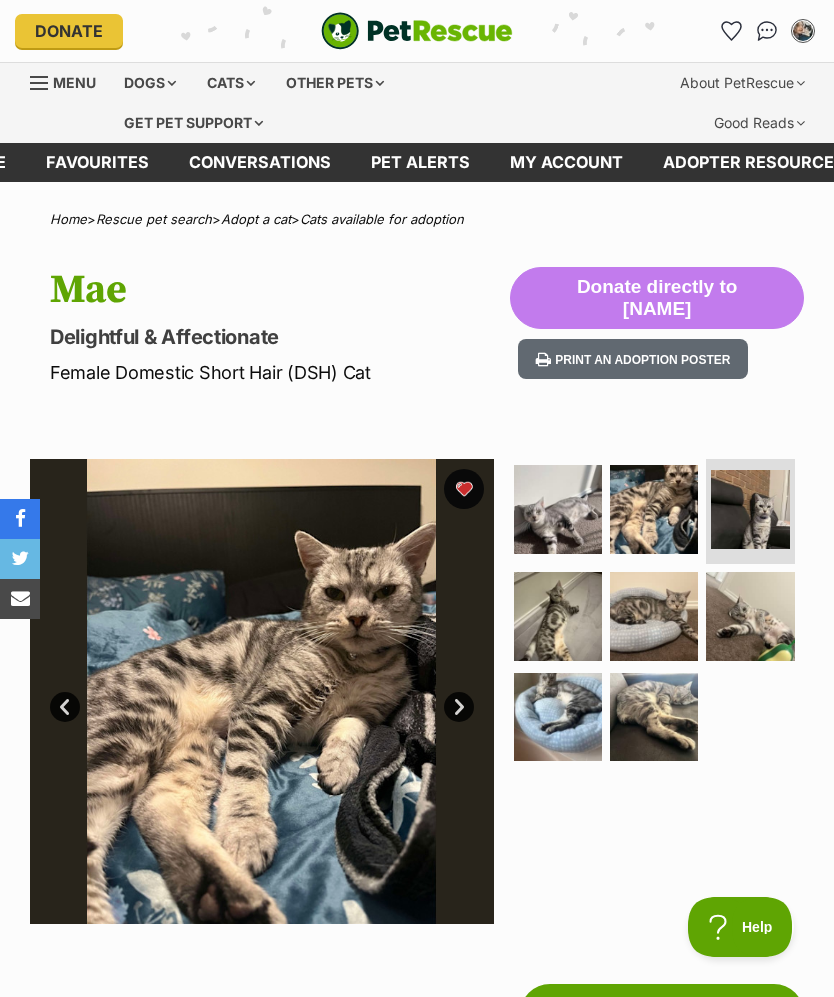 scroll, scrollTop: 0, scrollLeft: 0, axis: both 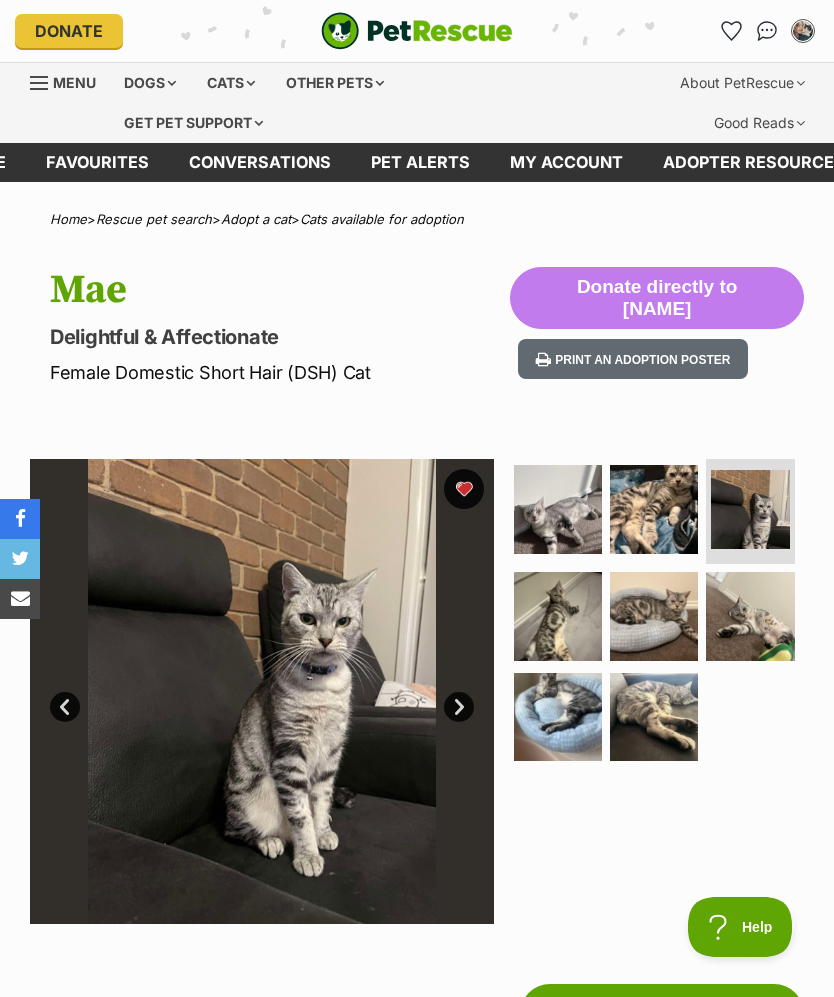 click at bounding box center (750, 616) 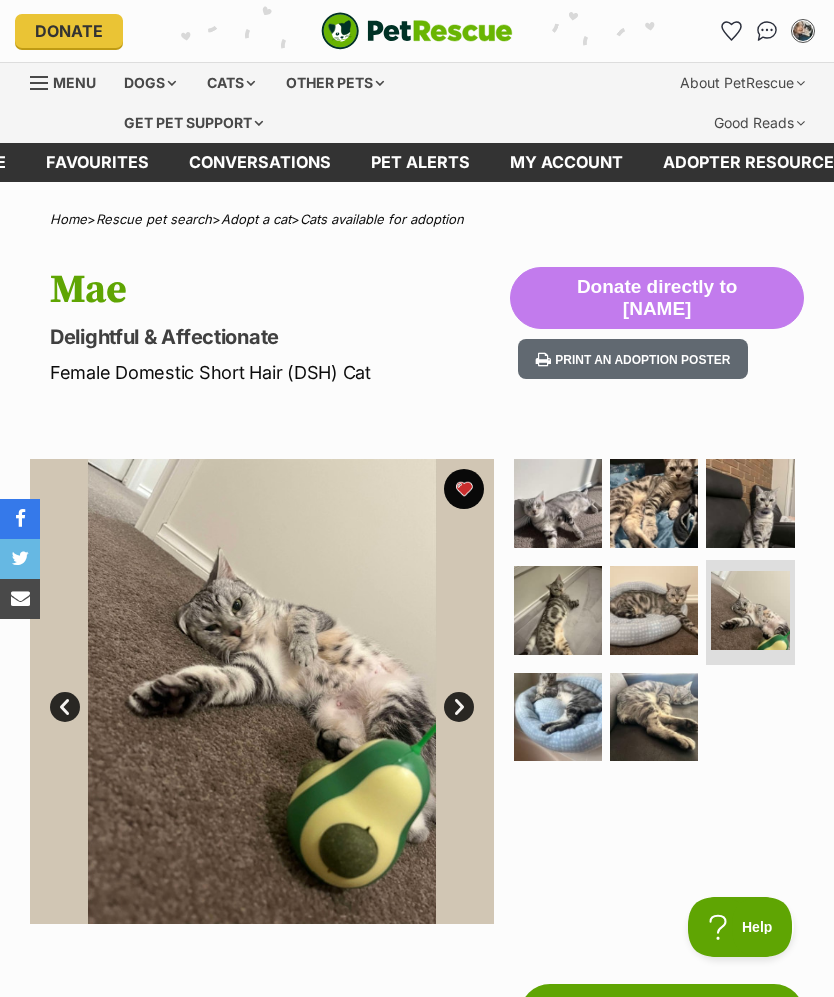 click at bounding box center (654, 610) 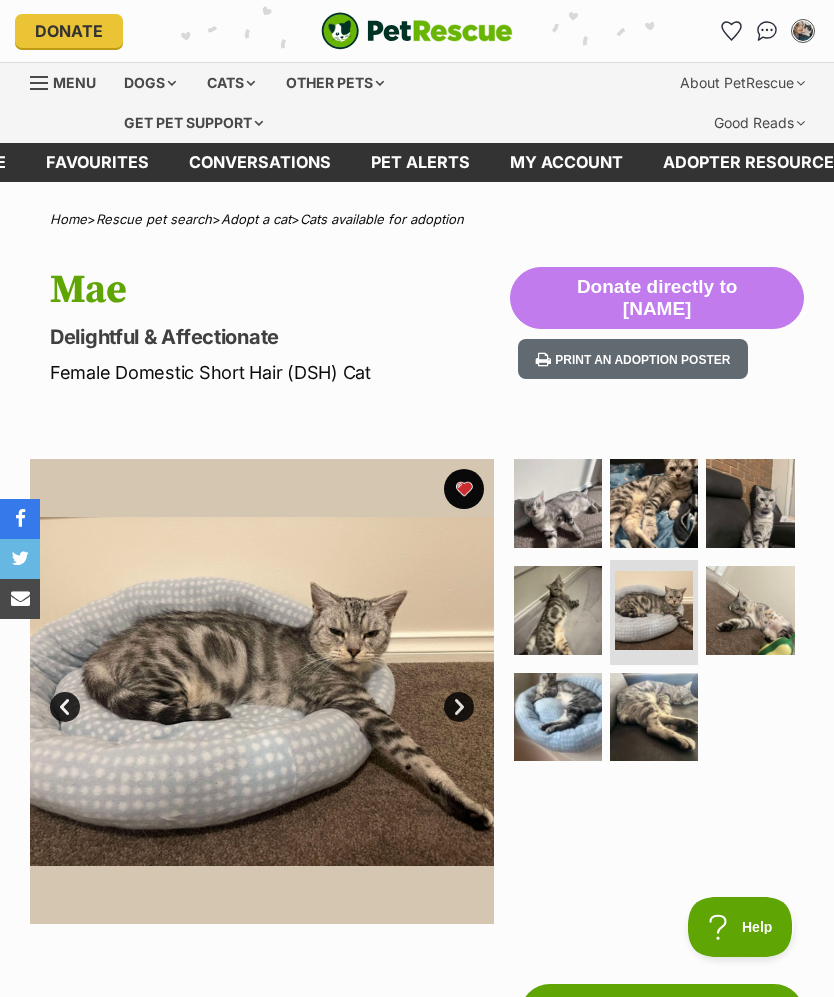click at bounding box center [654, 717] 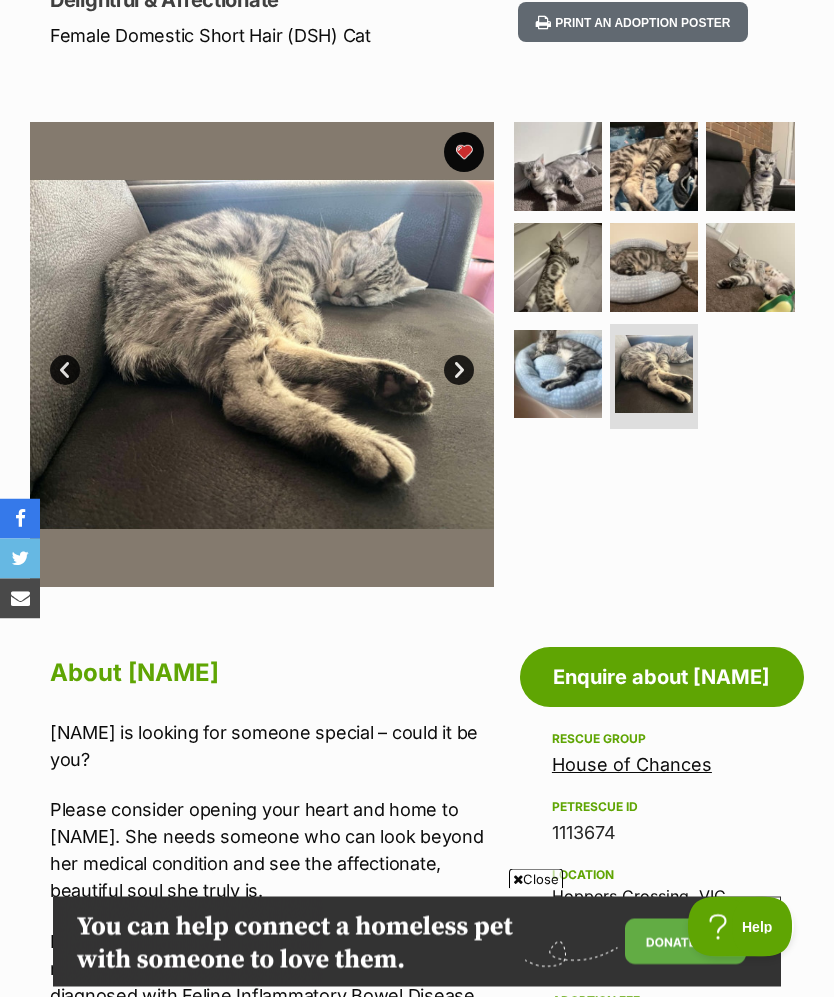 scroll, scrollTop: 312, scrollLeft: 0, axis: vertical 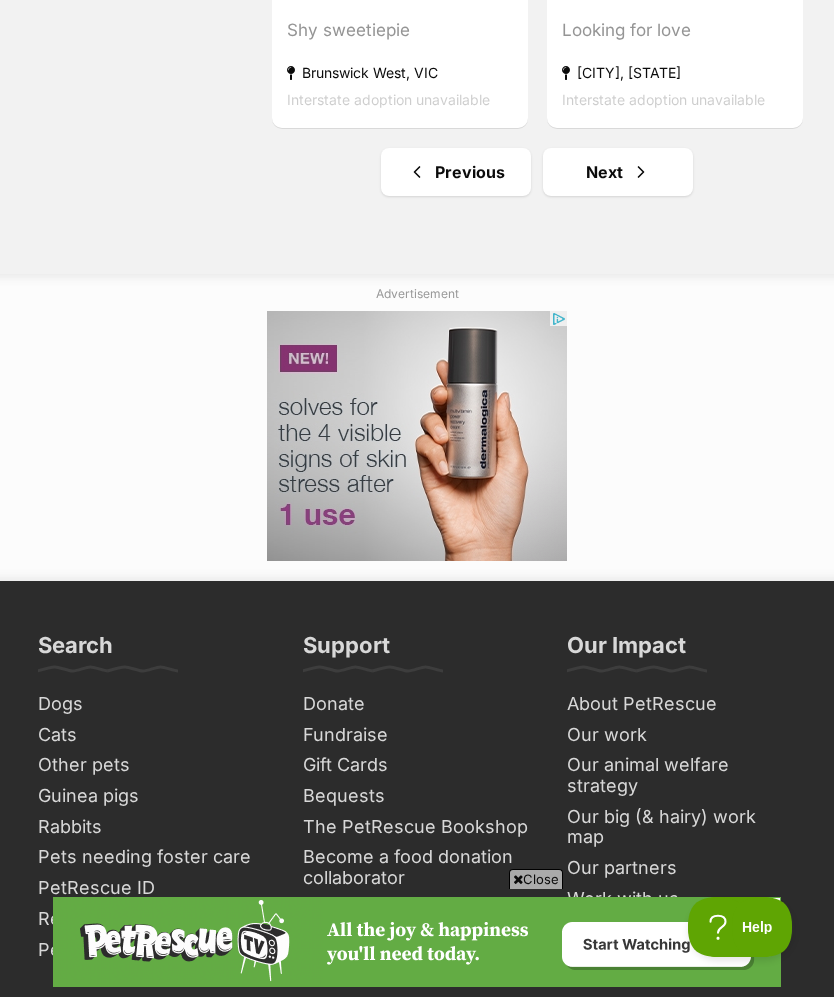 click on "Next" at bounding box center [618, 172] 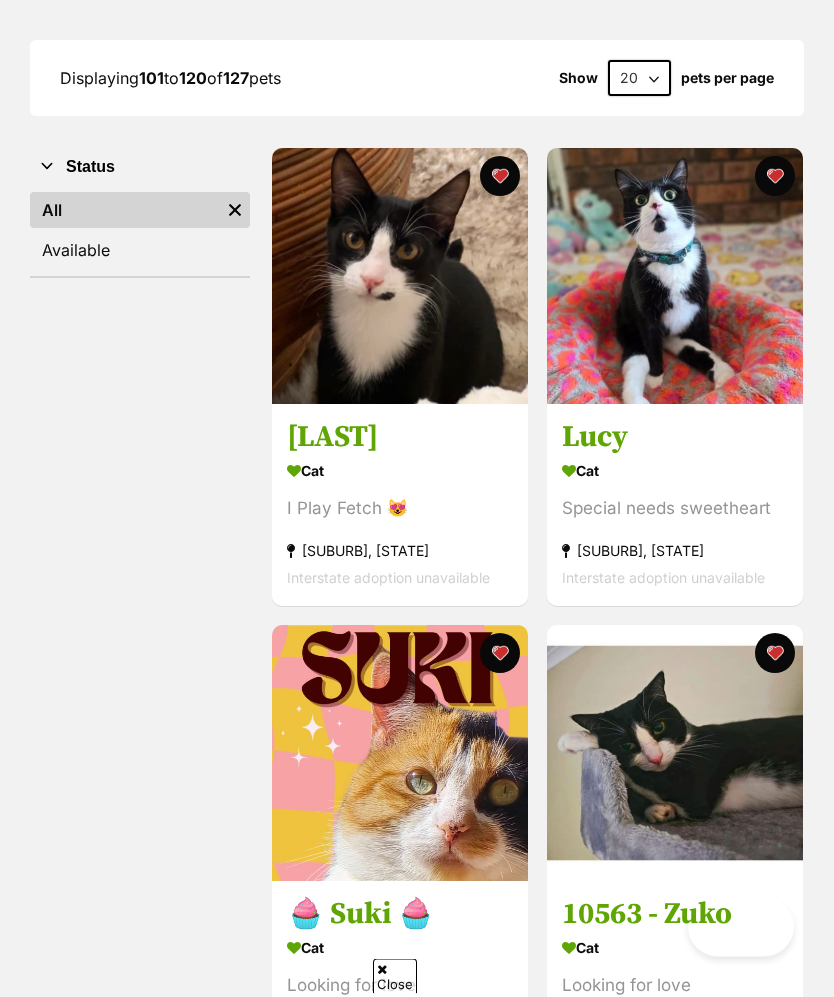 scroll, scrollTop: 0, scrollLeft: 0, axis: both 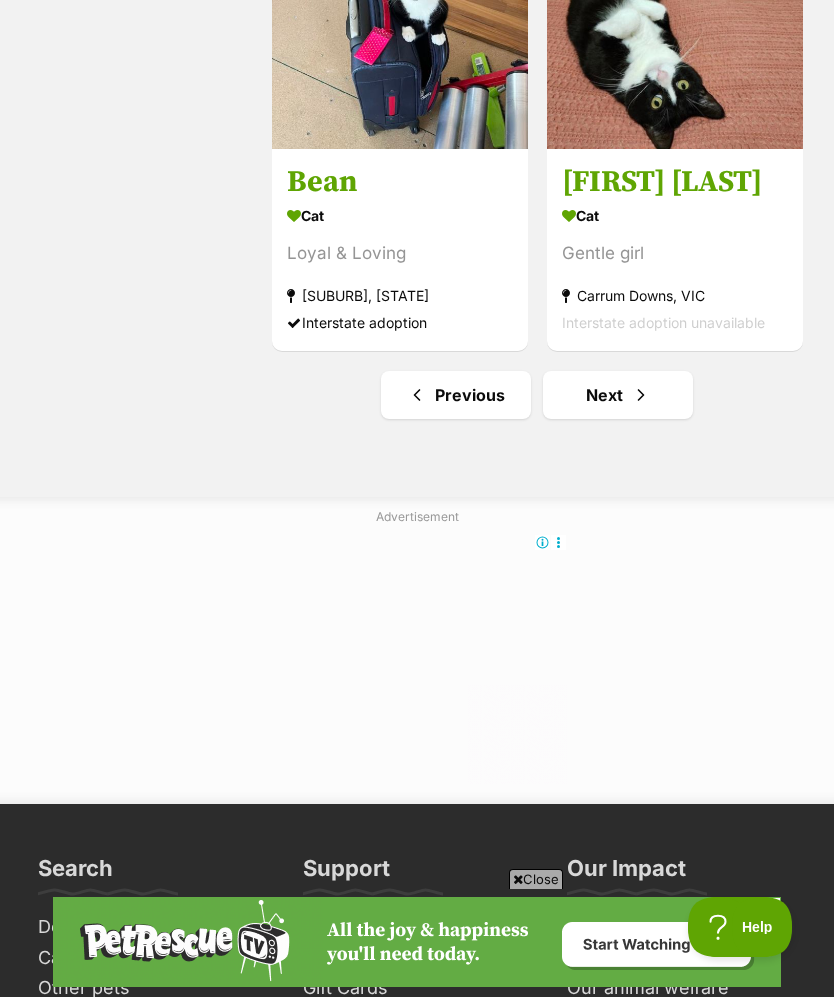 click on "Next" at bounding box center [618, 395] 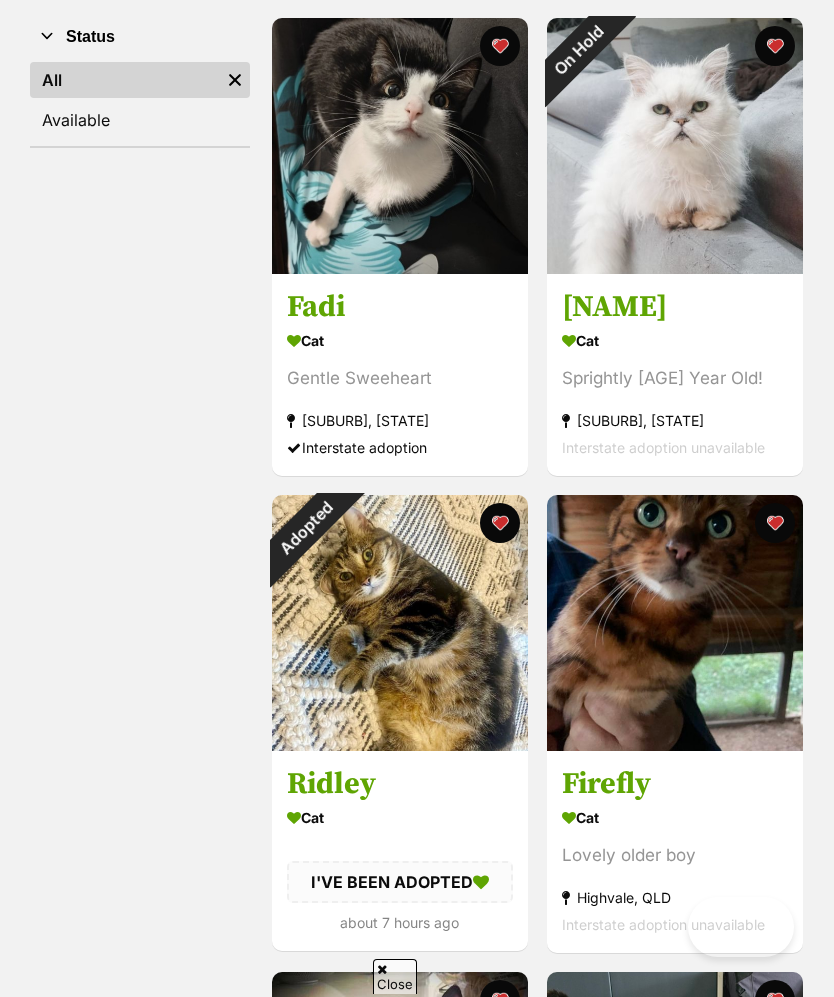 scroll, scrollTop: 0, scrollLeft: 0, axis: both 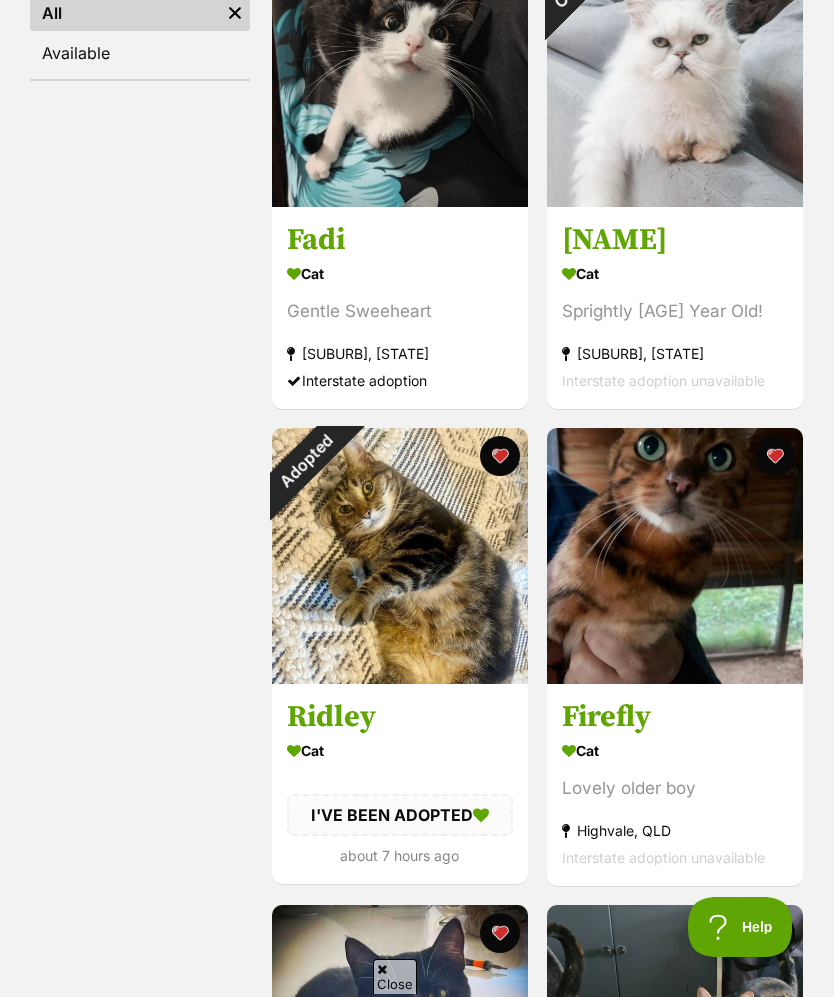 click on "Adopted" at bounding box center [305, 461] 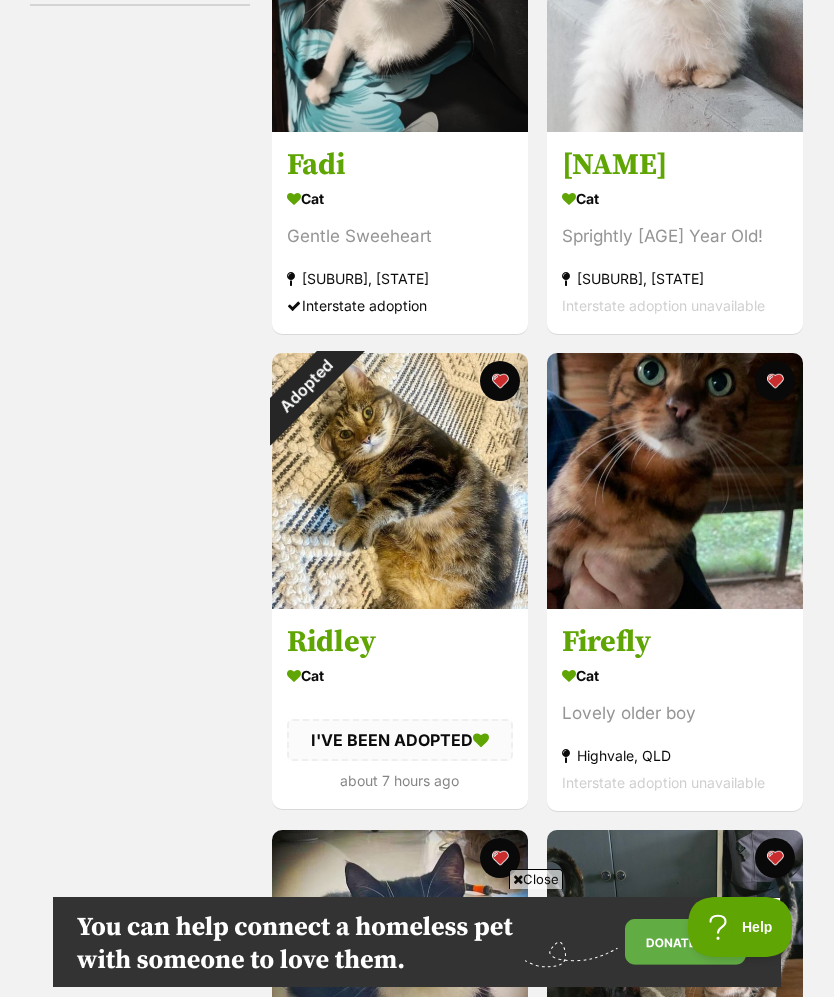 scroll, scrollTop: 0, scrollLeft: 0, axis: both 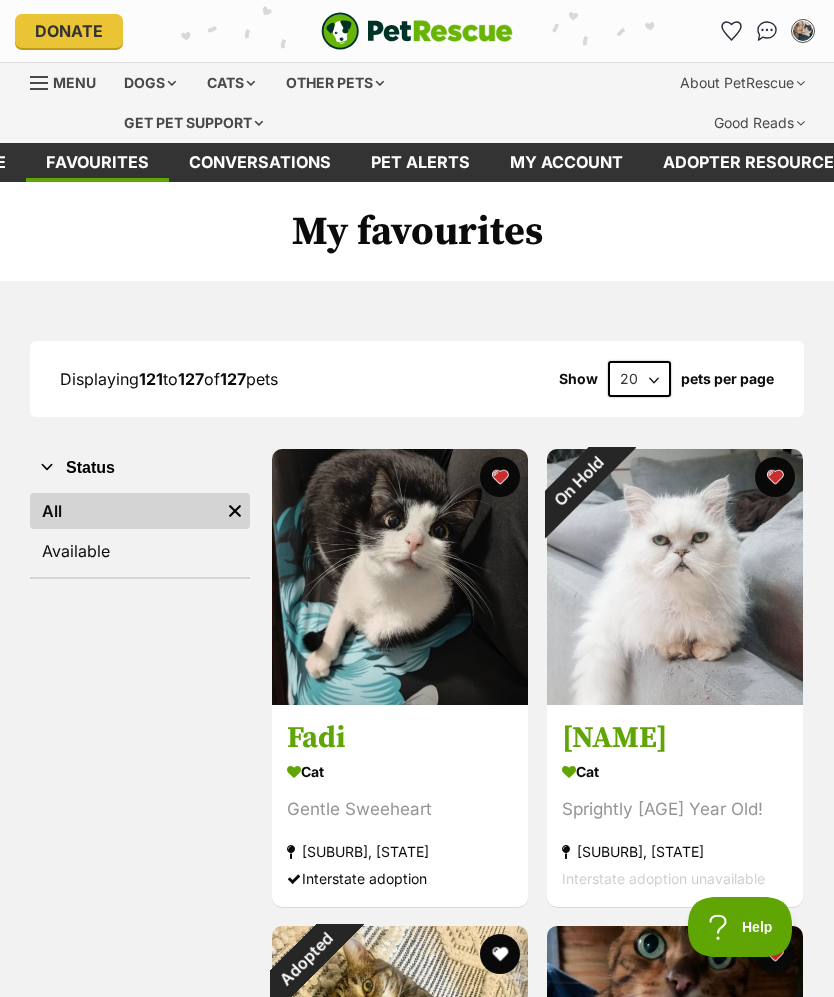 click 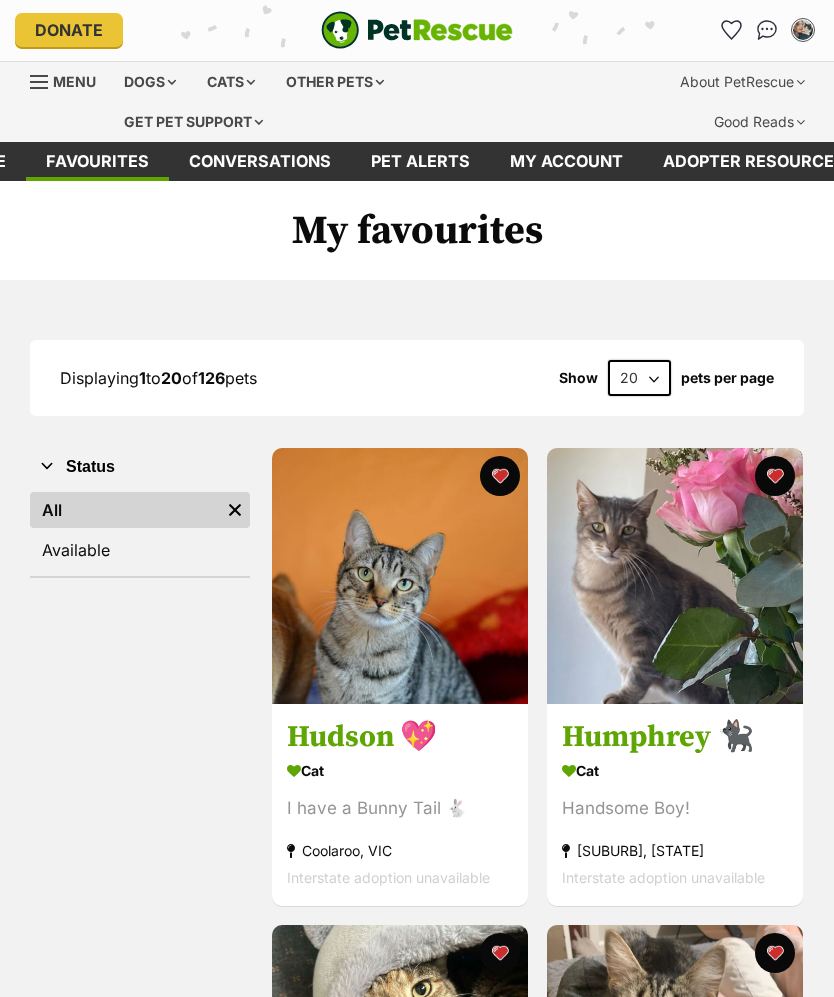 scroll, scrollTop: 0, scrollLeft: 0, axis: both 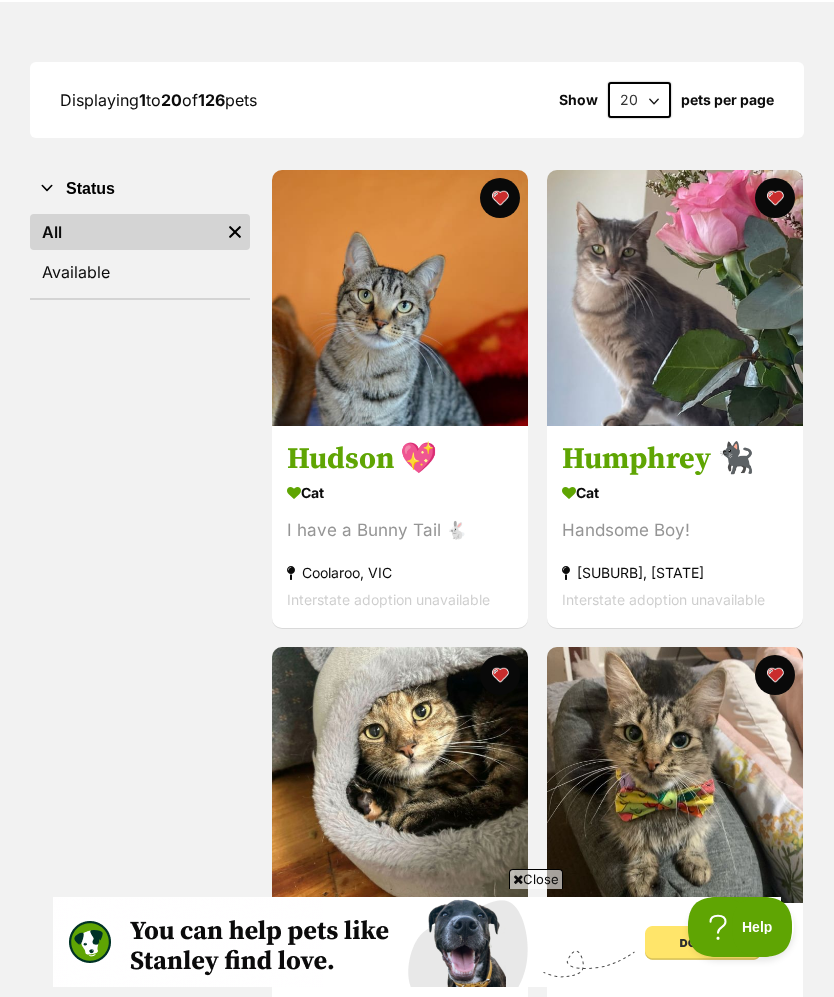 click at bounding box center (675, 298) 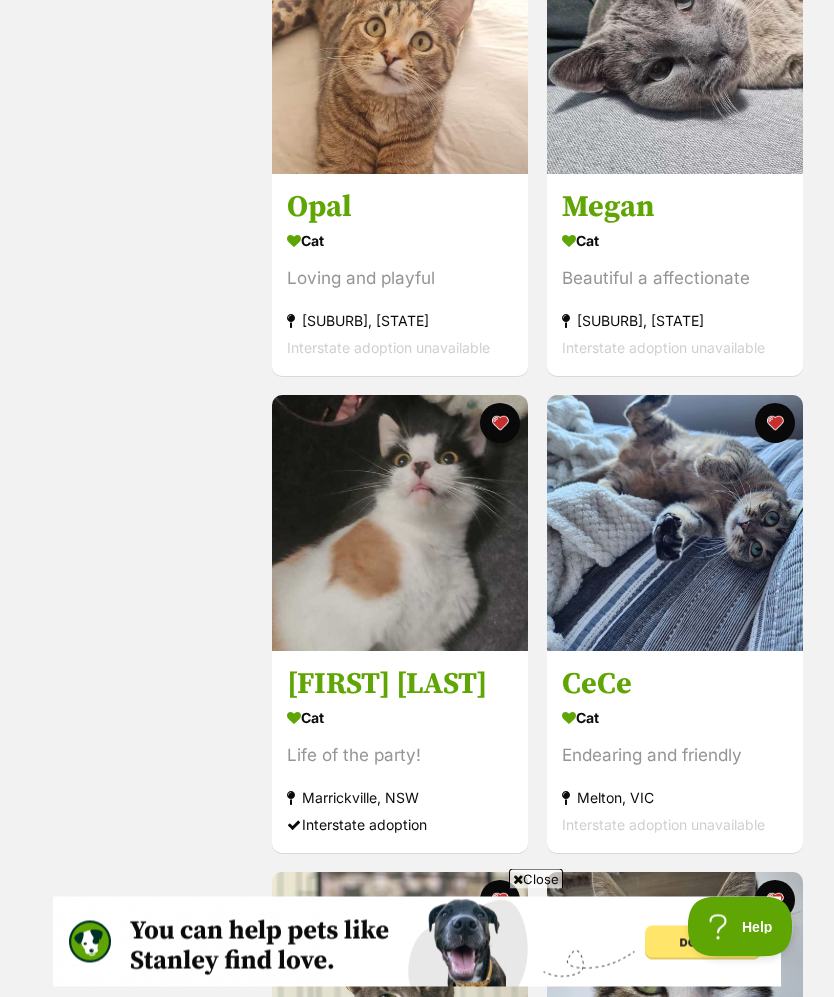 scroll, scrollTop: 1485, scrollLeft: 0, axis: vertical 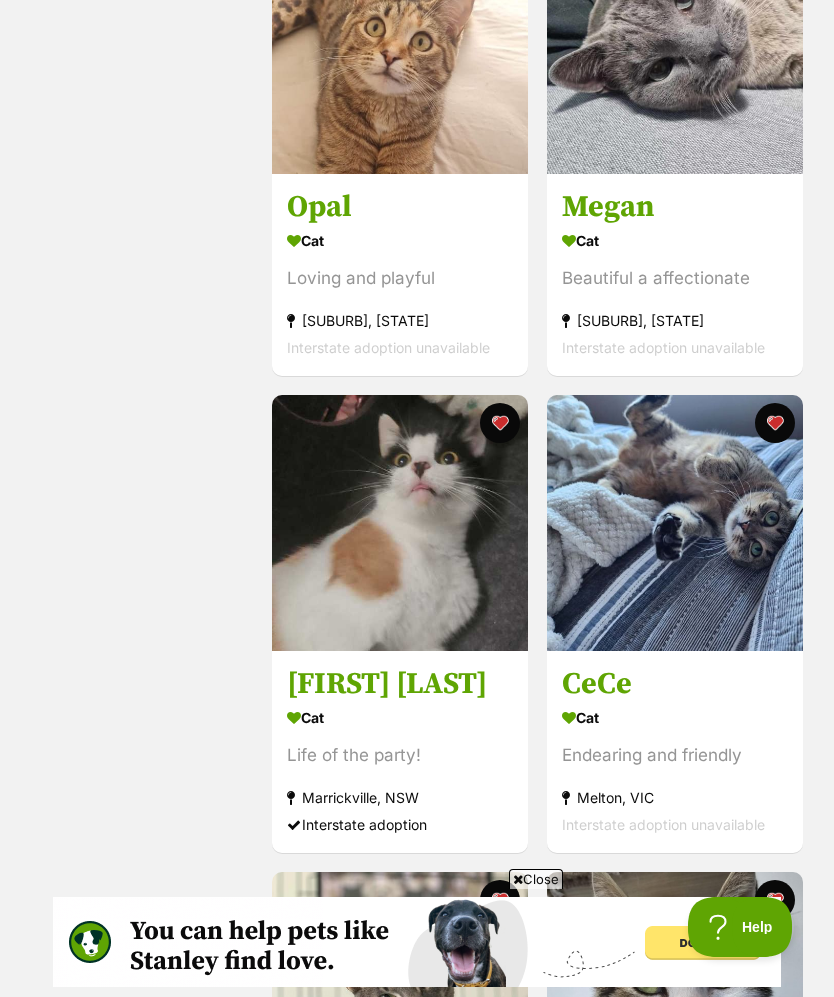 click at bounding box center [675, 523] 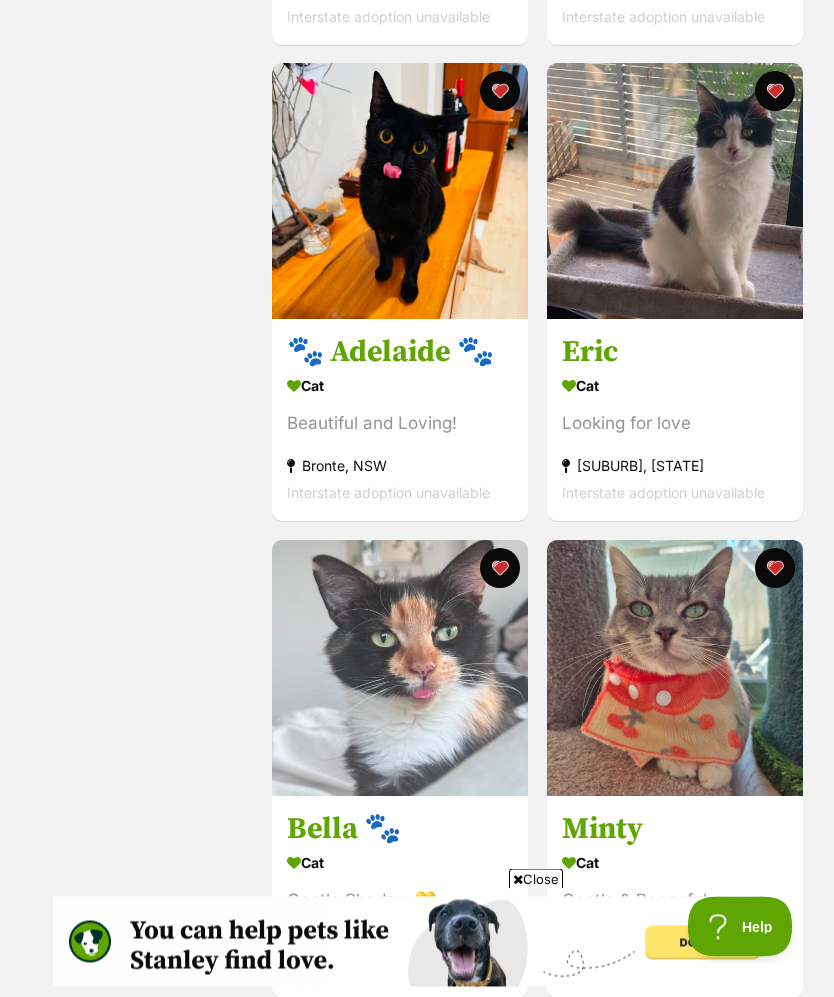 scroll, scrollTop: 4201, scrollLeft: 0, axis: vertical 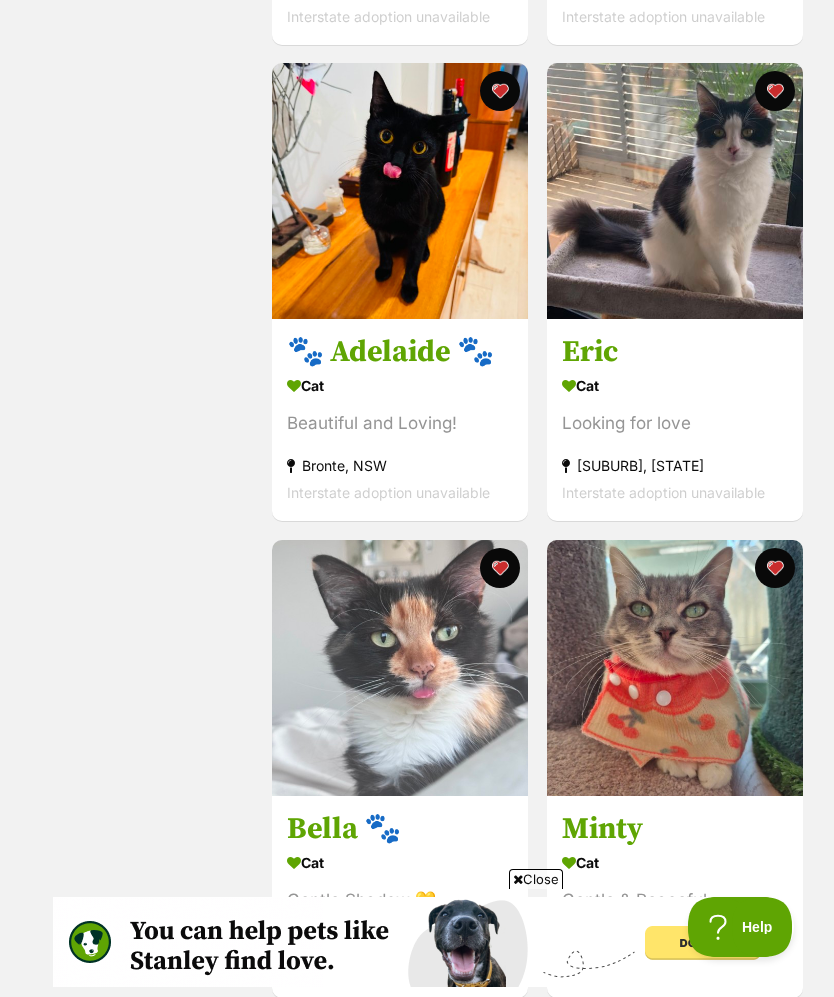 click at bounding box center (675, 668) 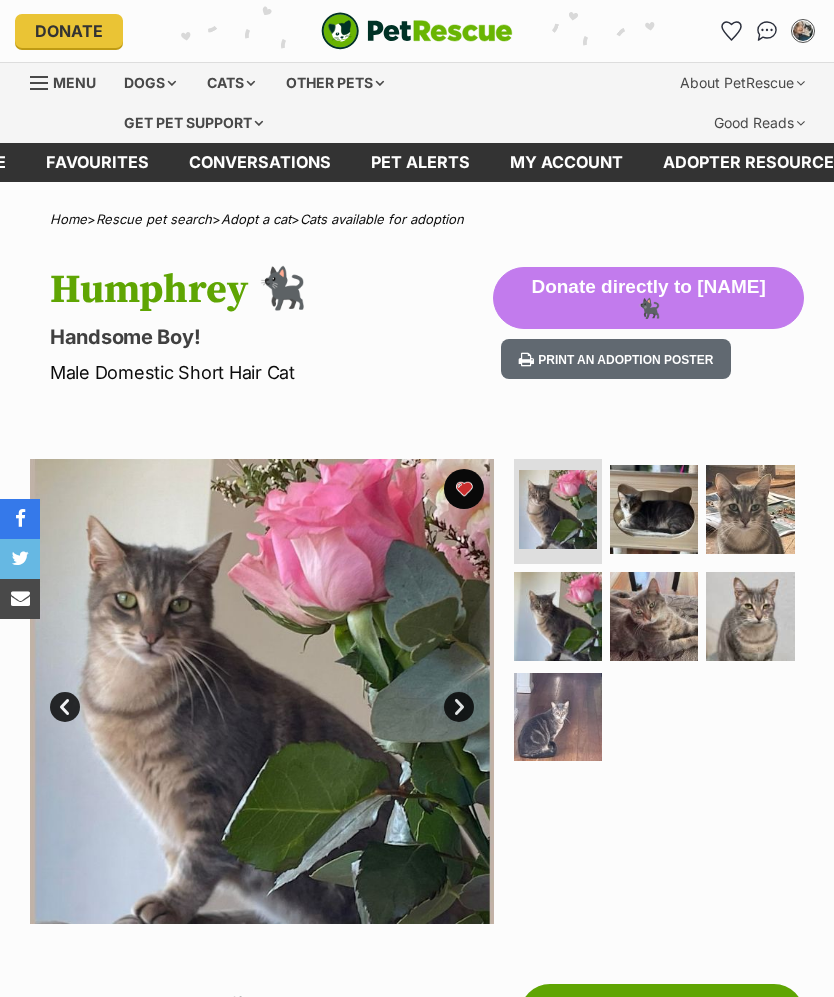 scroll, scrollTop: 0, scrollLeft: 0, axis: both 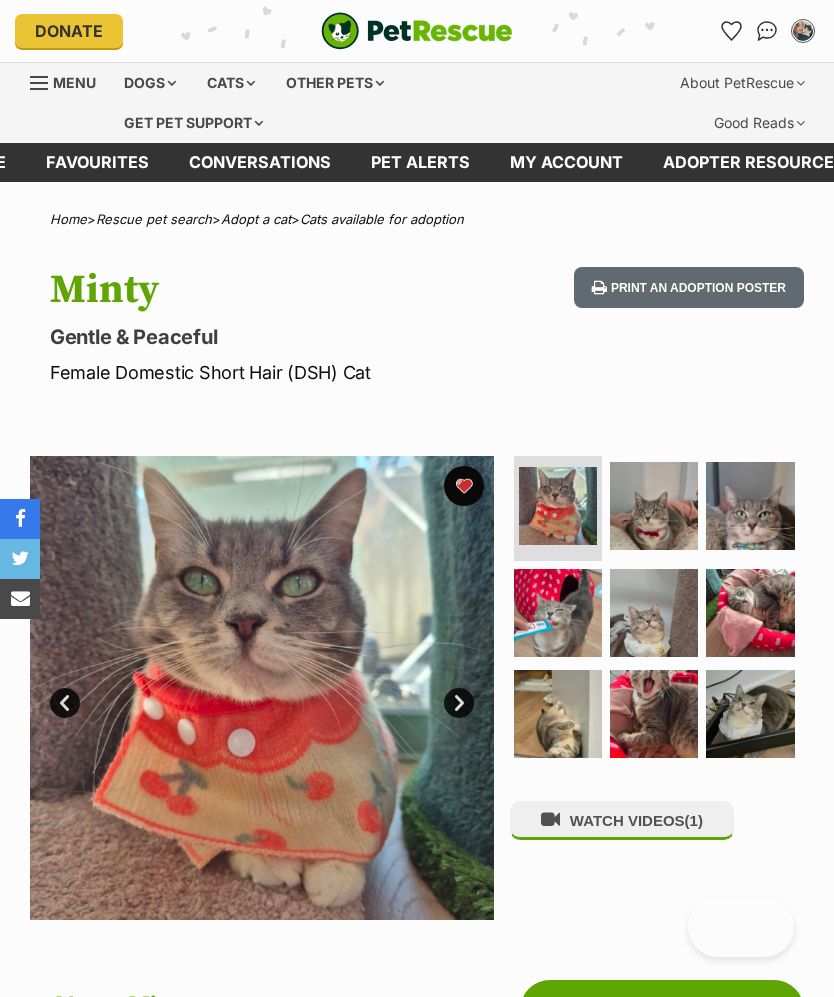 click at bounding box center [654, 506] 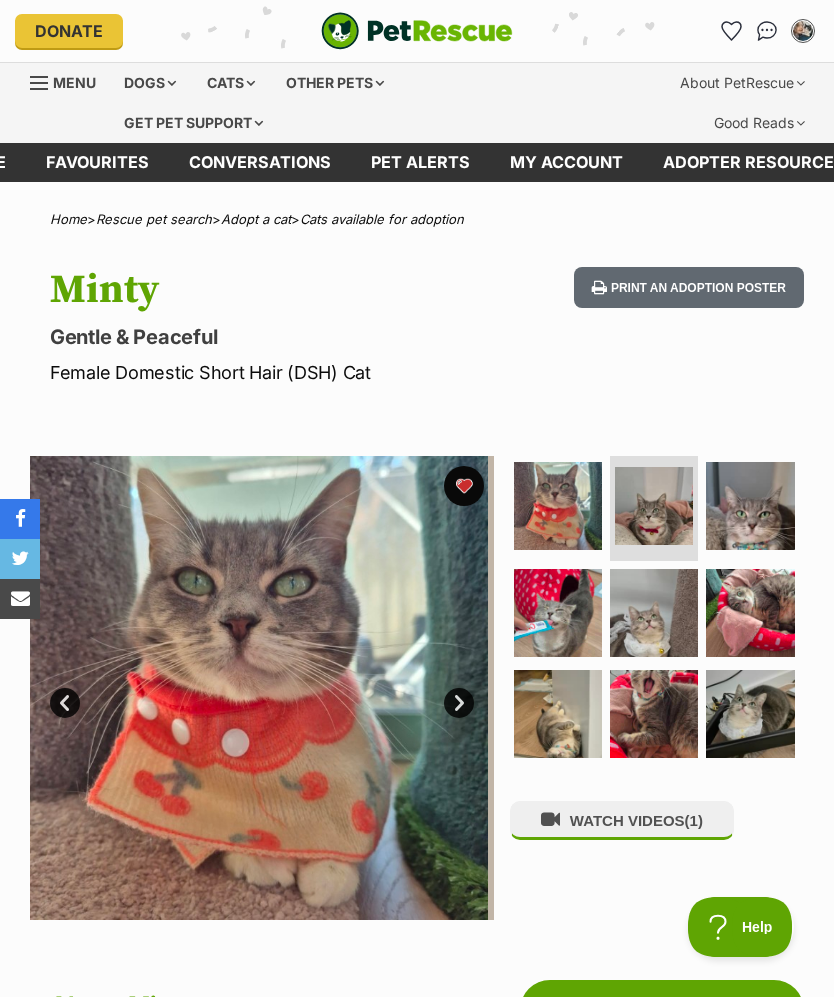 scroll, scrollTop: 0, scrollLeft: 0, axis: both 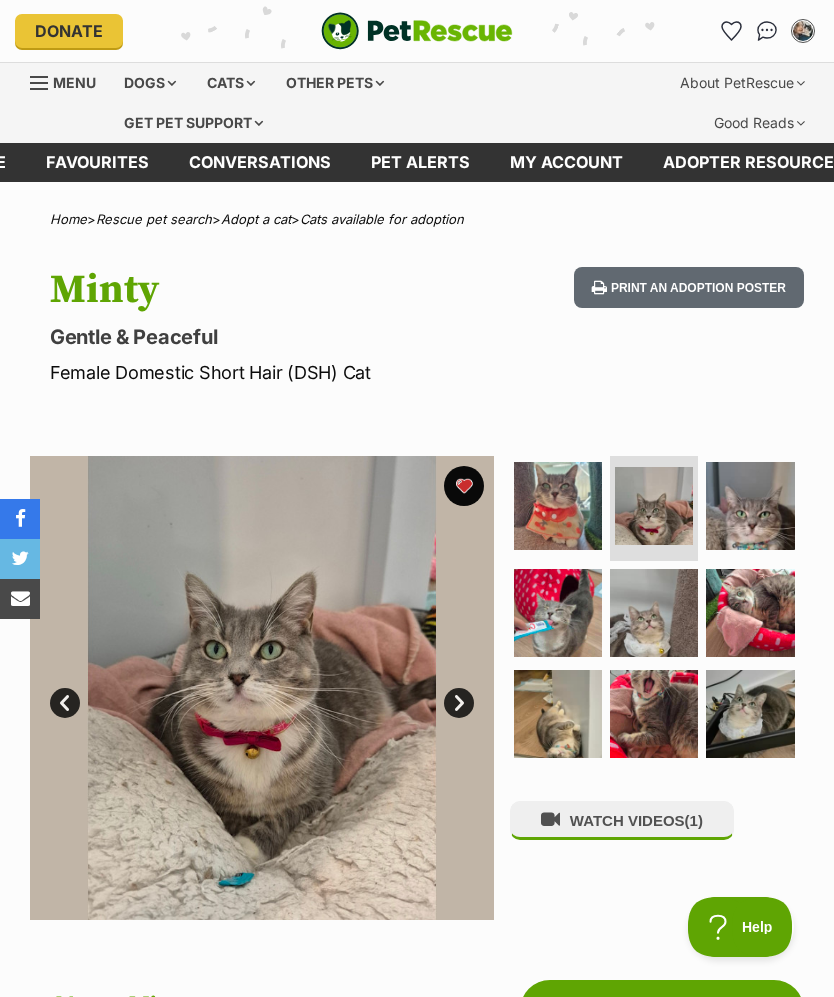 click at bounding box center [750, 506] 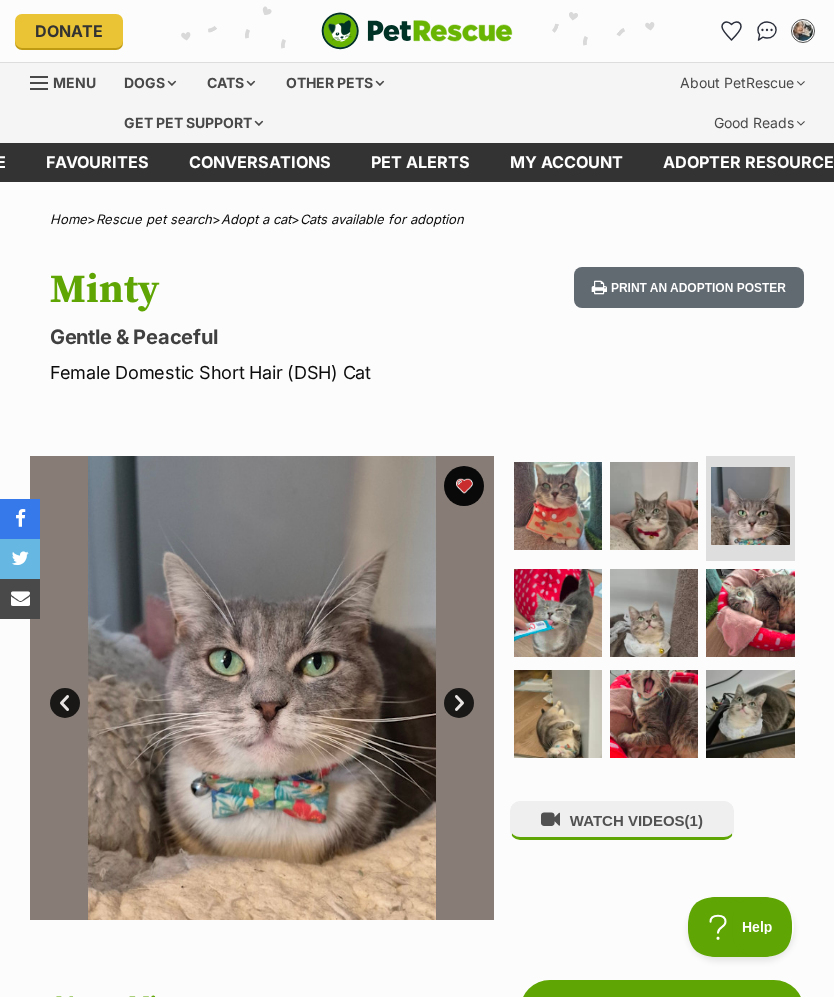 scroll, scrollTop: 0, scrollLeft: 0, axis: both 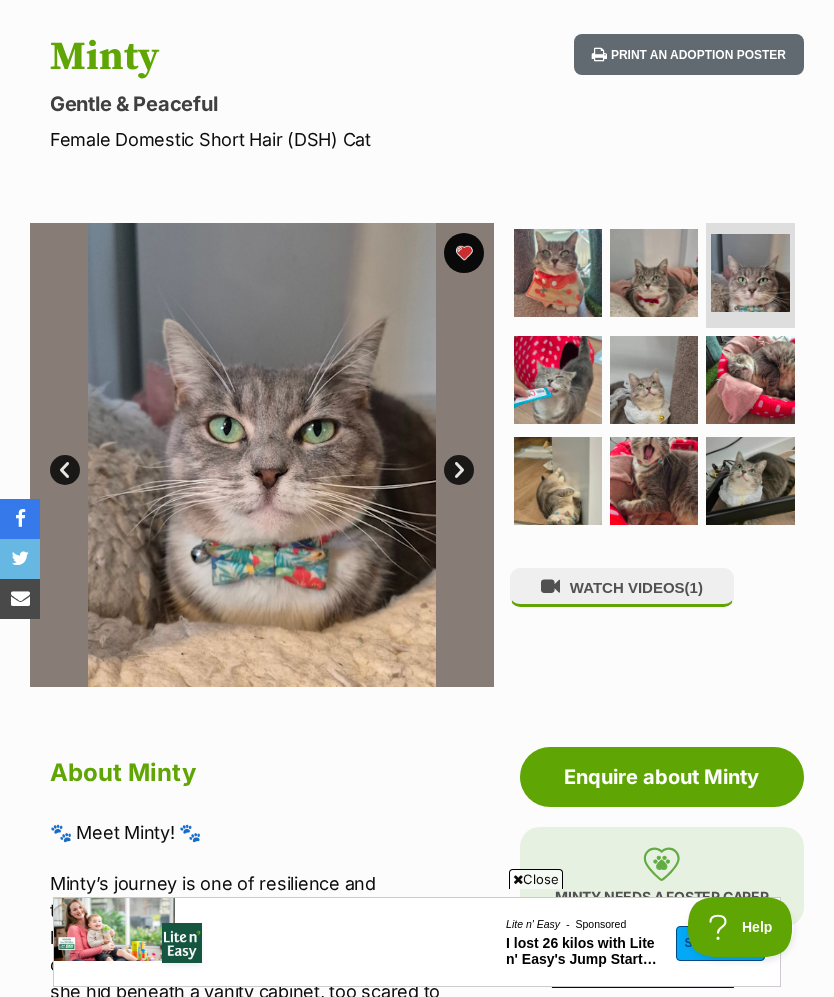 click at bounding box center [654, 273] 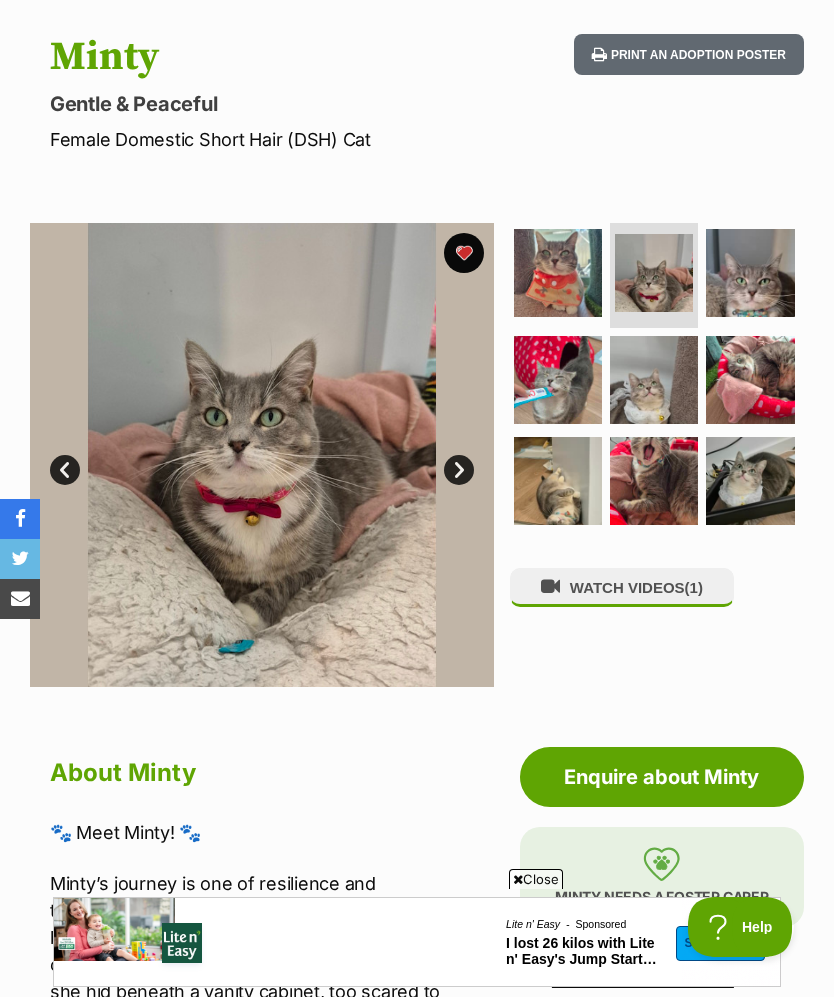 click at bounding box center [750, 273] 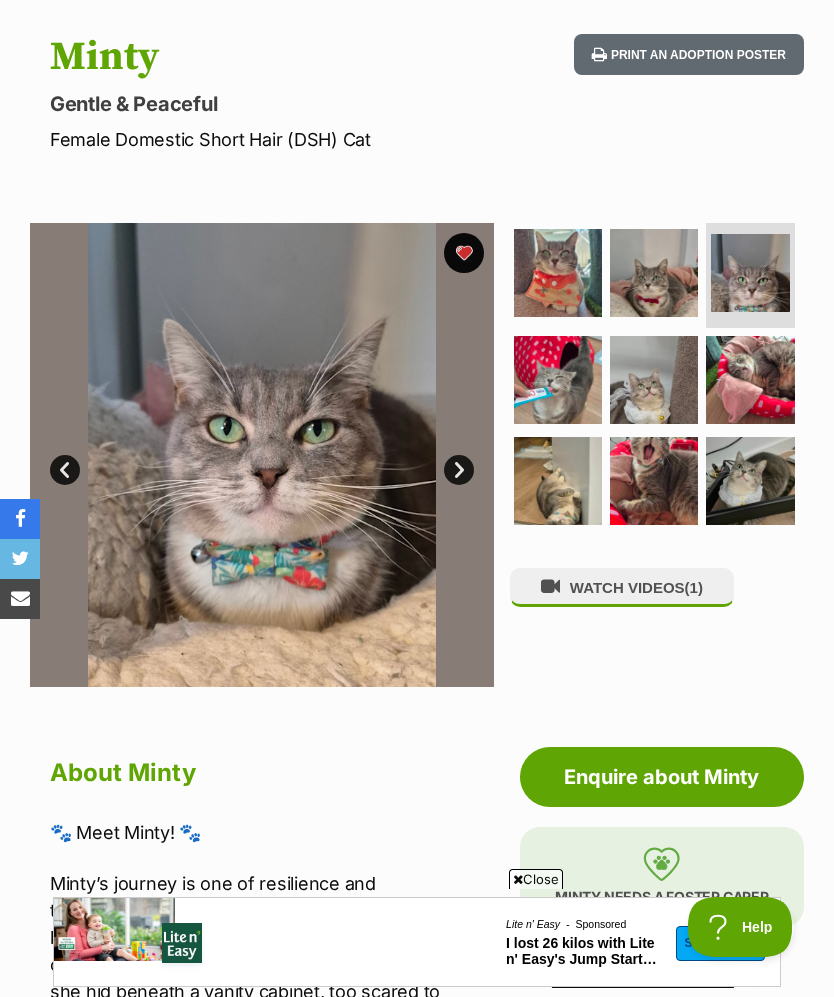 click at bounding box center (750, 380) 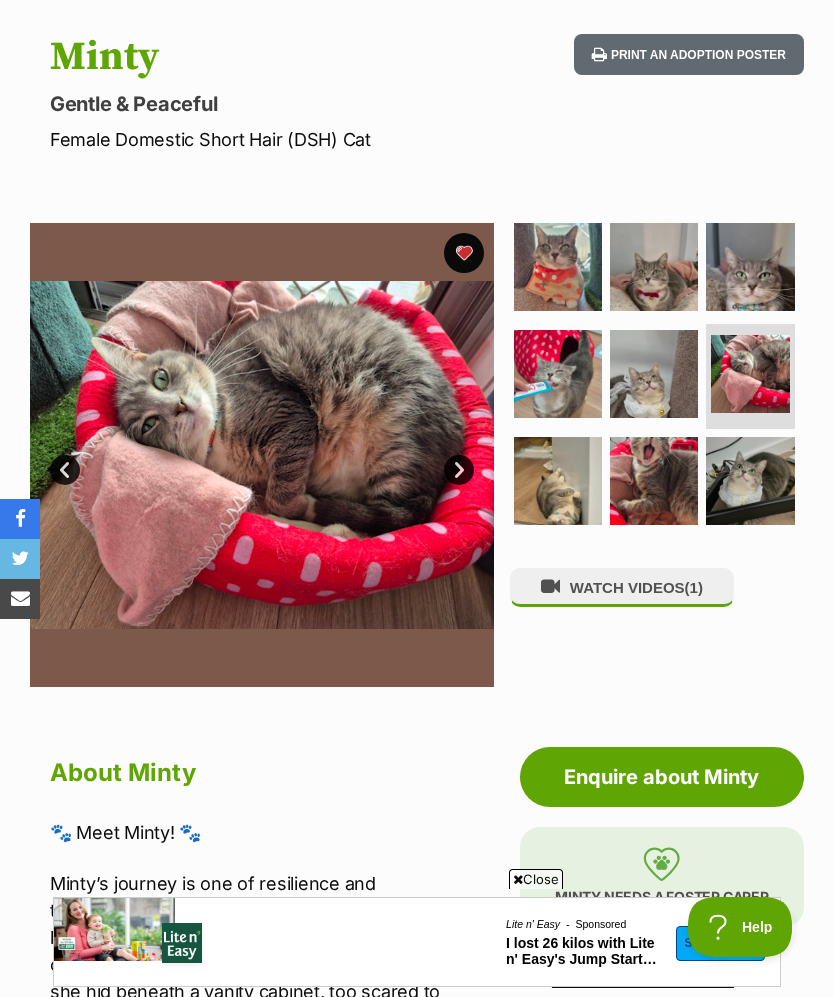 click at bounding box center (558, 481) 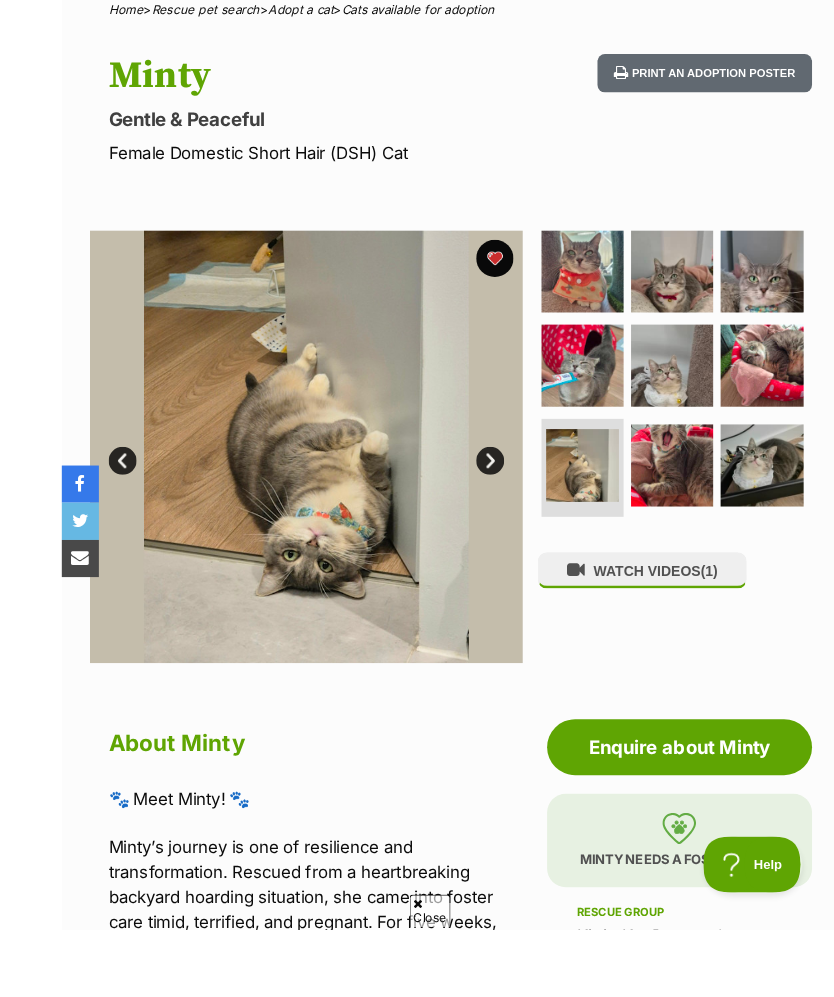 scroll, scrollTop: 249, scrollLeft: 0, axis: vertical 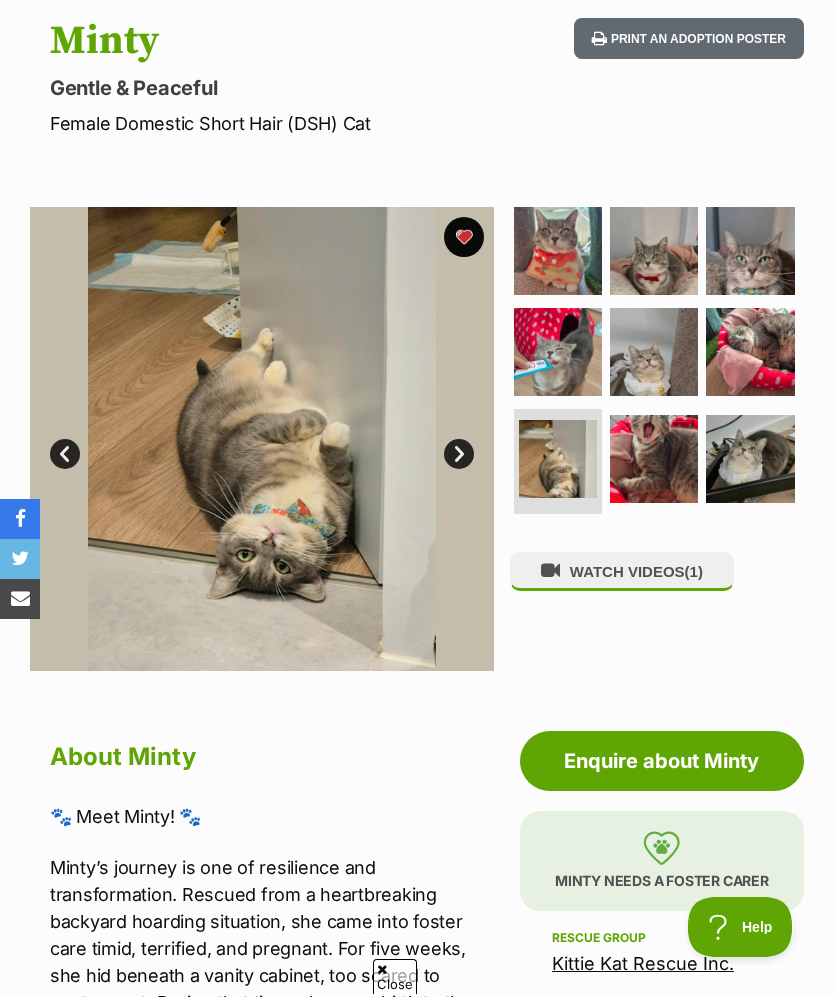 click at bounding box center [654, 251] 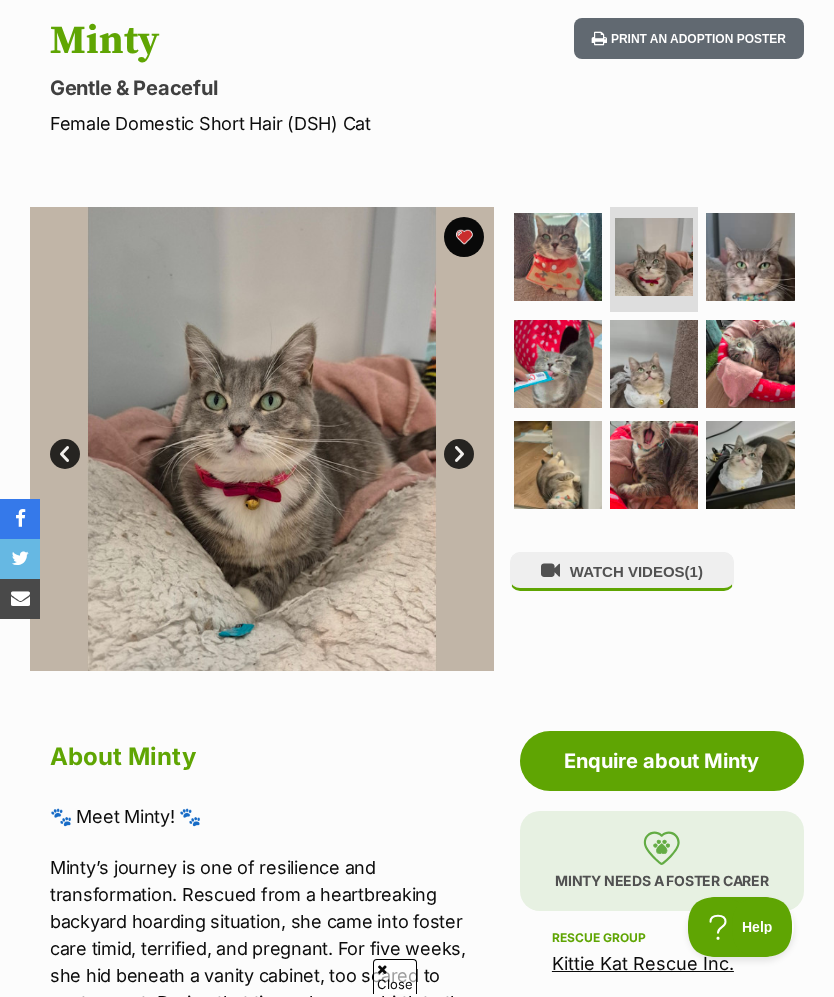click at bounding box center [750, 257] 